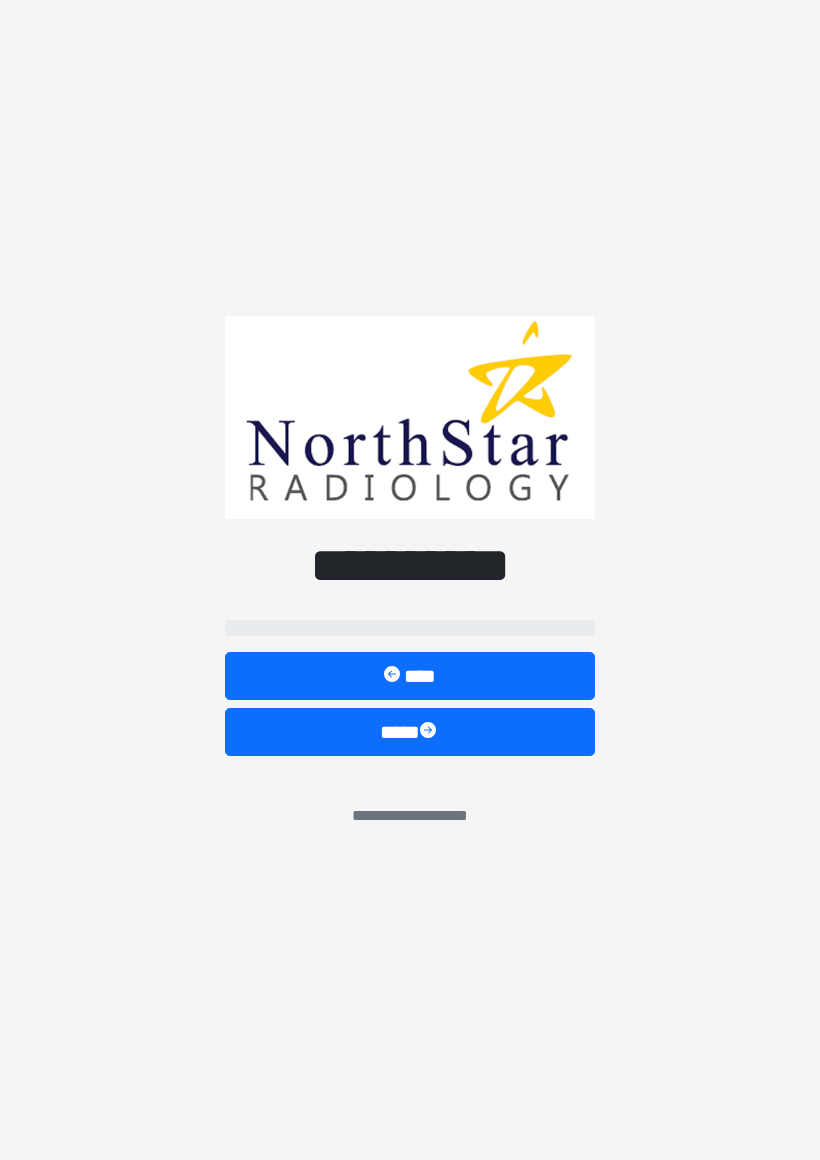 scroll, scrollTop: 0, scrollLeft: 0, axis: both 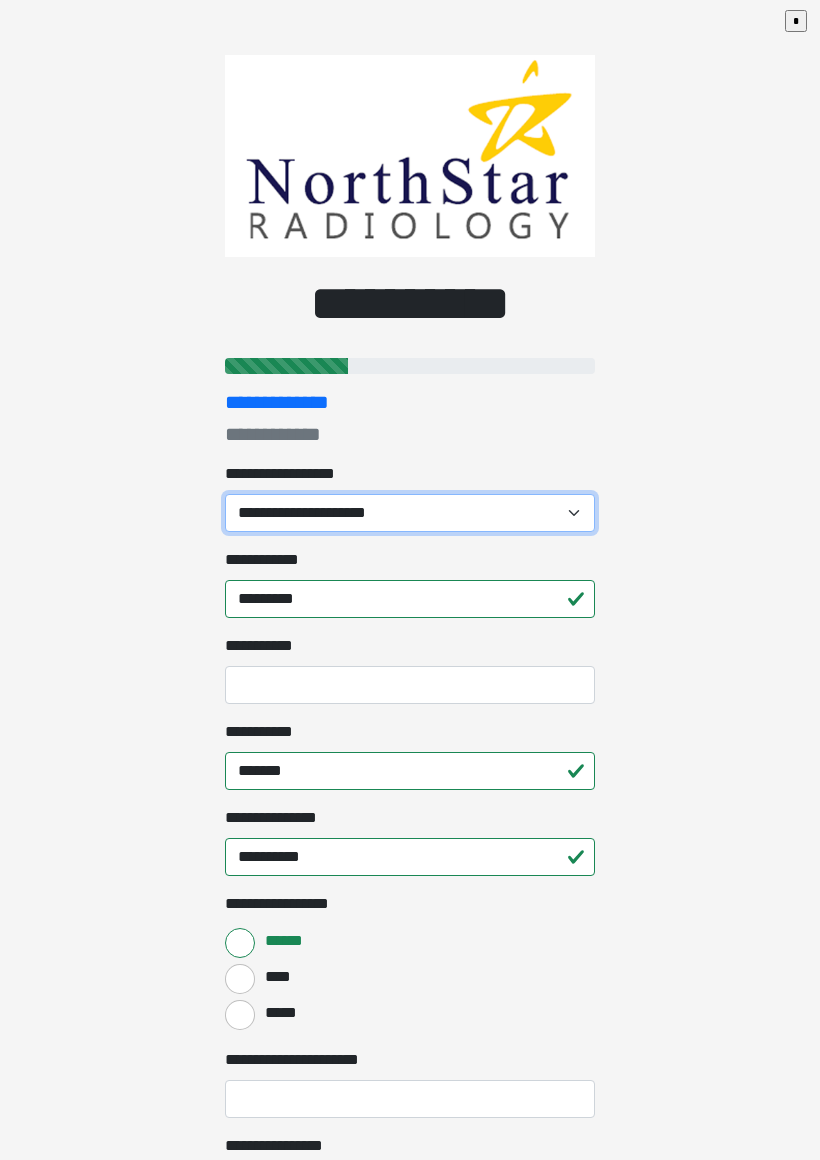 click on "**********" at bounding box center (410, 513) 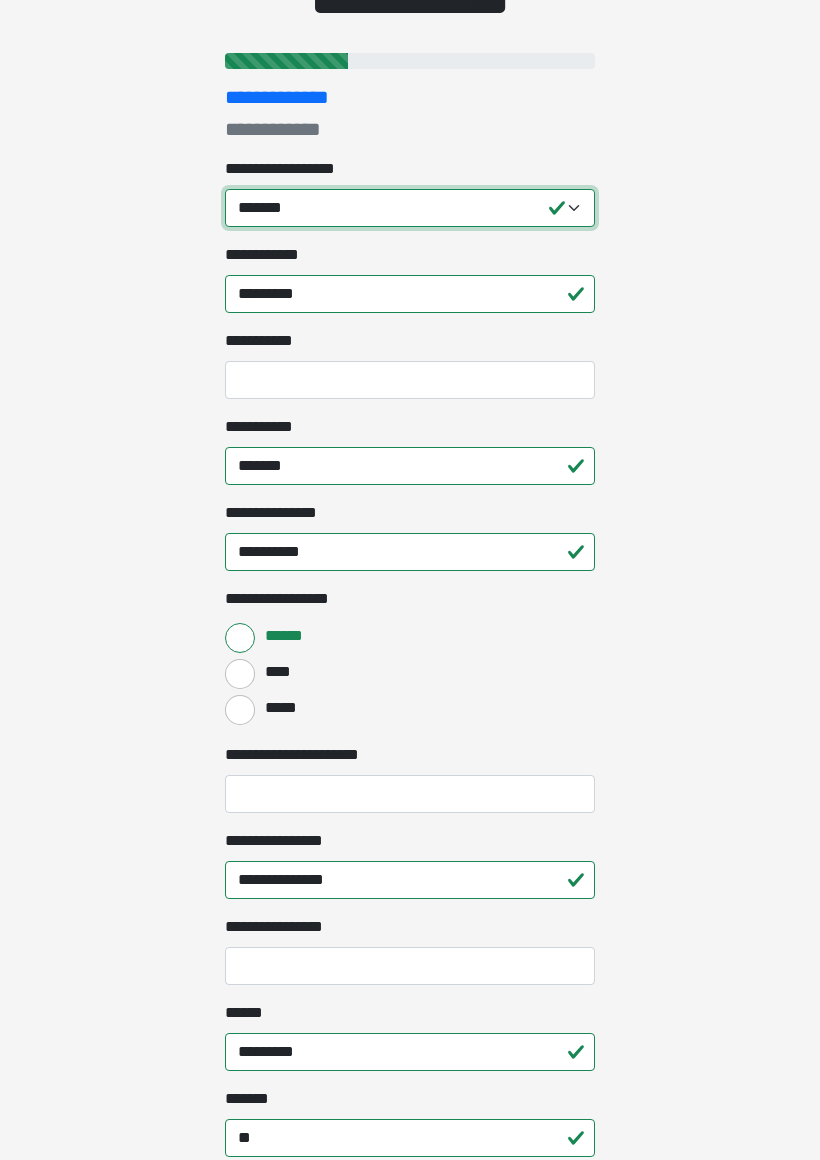 scroll, scrollTop: 353, scrollLeft: 0, axis: vertical 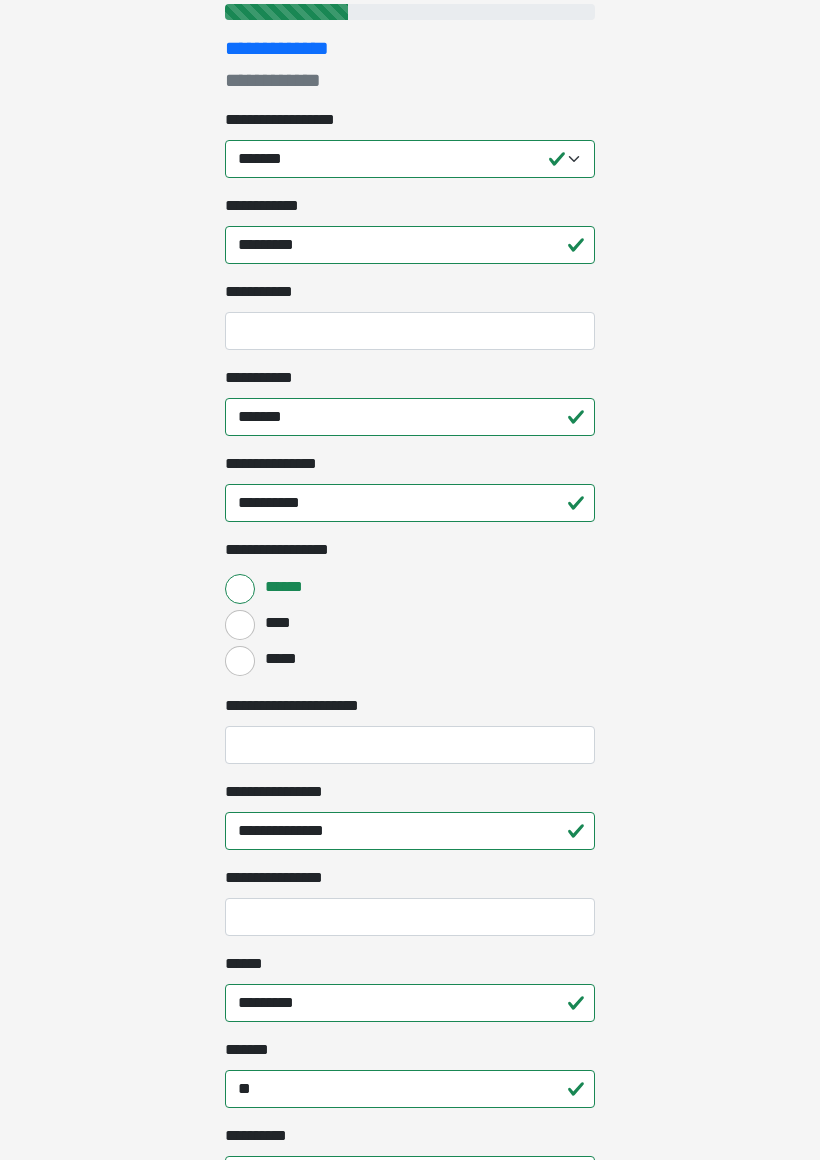 click on "**********" at bounding box center (410, 746) 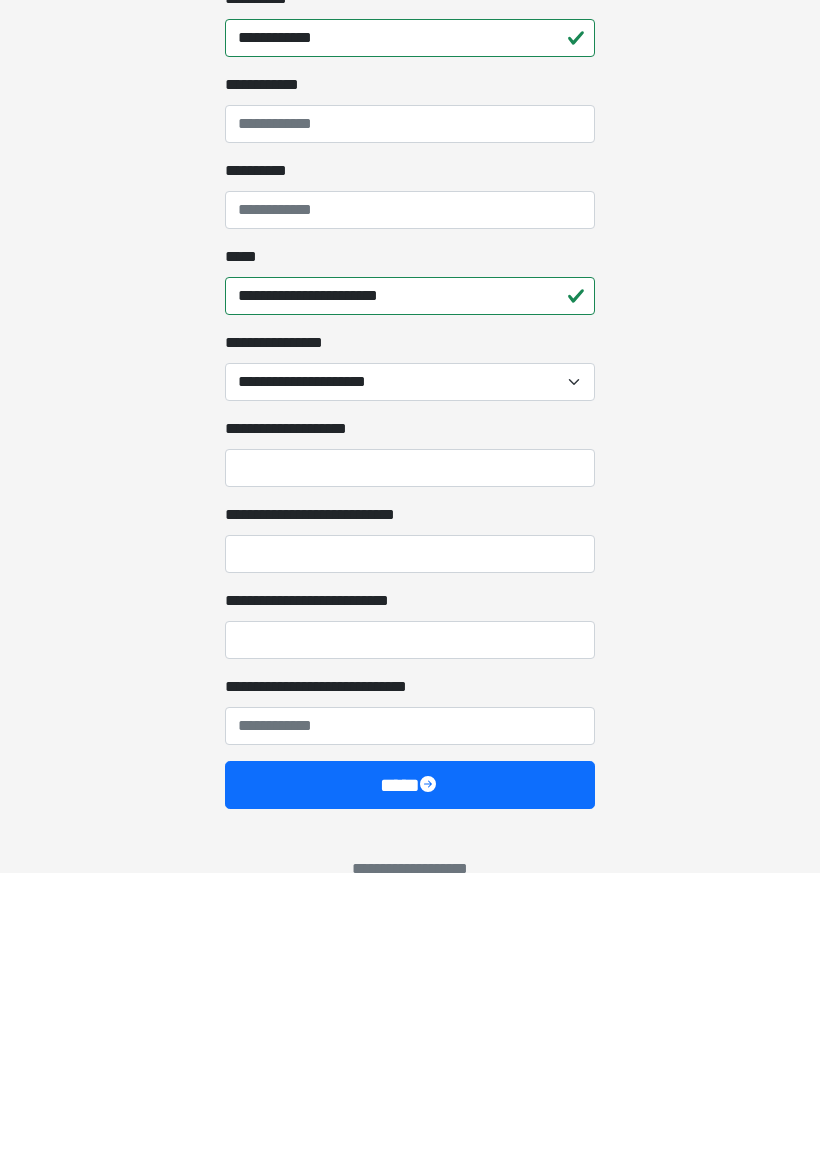 type on "**********" 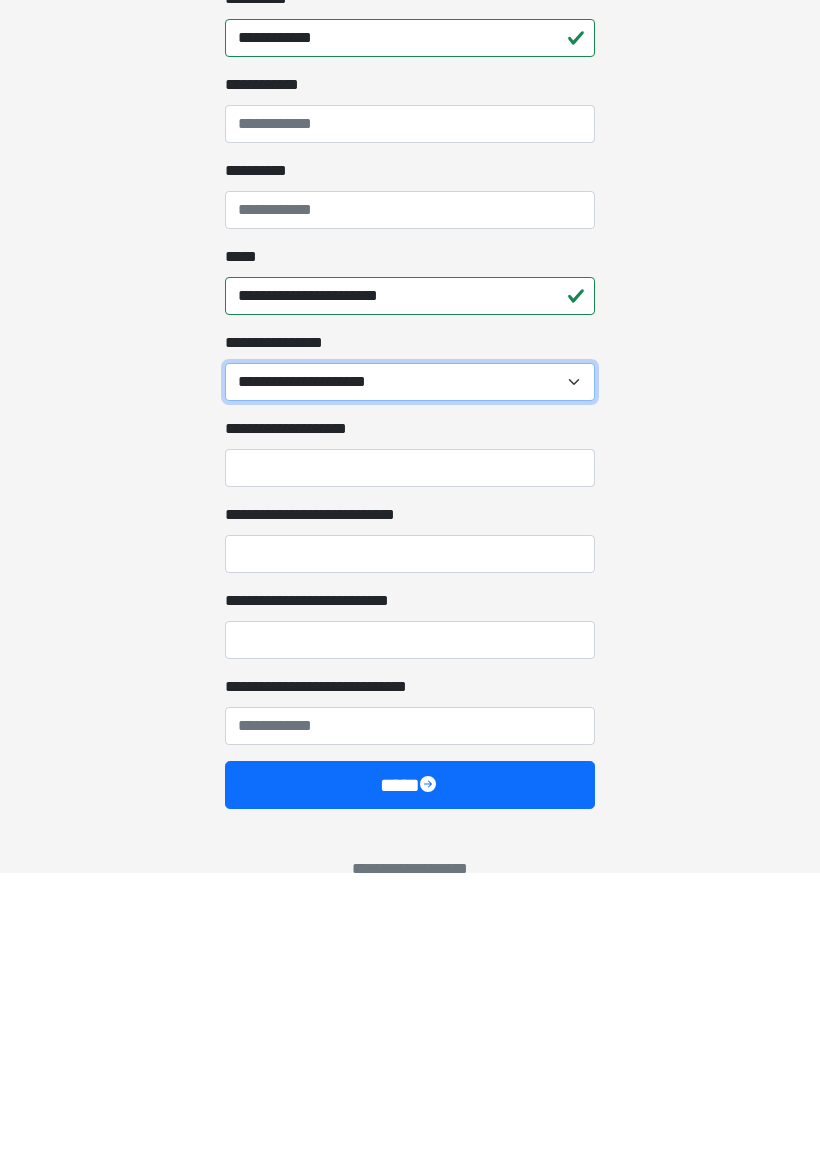 scroll, scrollTop: 1329, scrollLeft: 0, axis: vertical 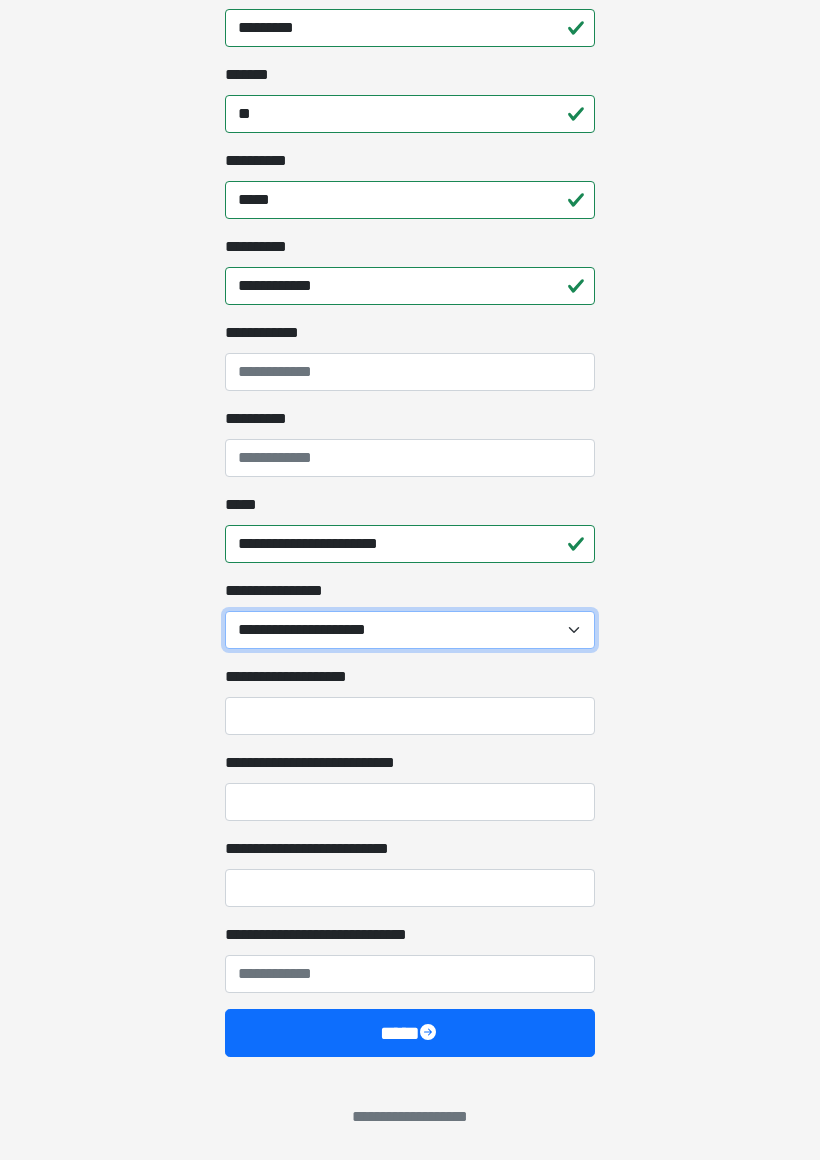 select on "*******" 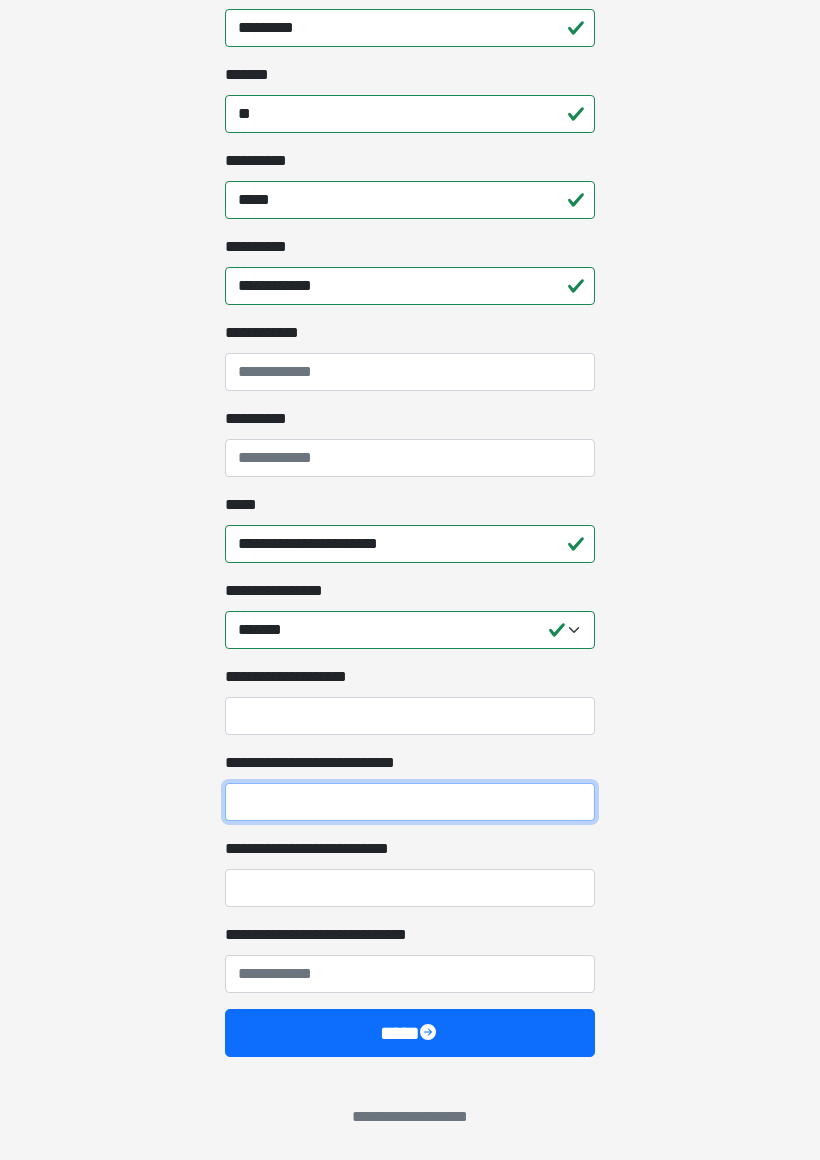 click on "**********" at bounding box center (410, 802) 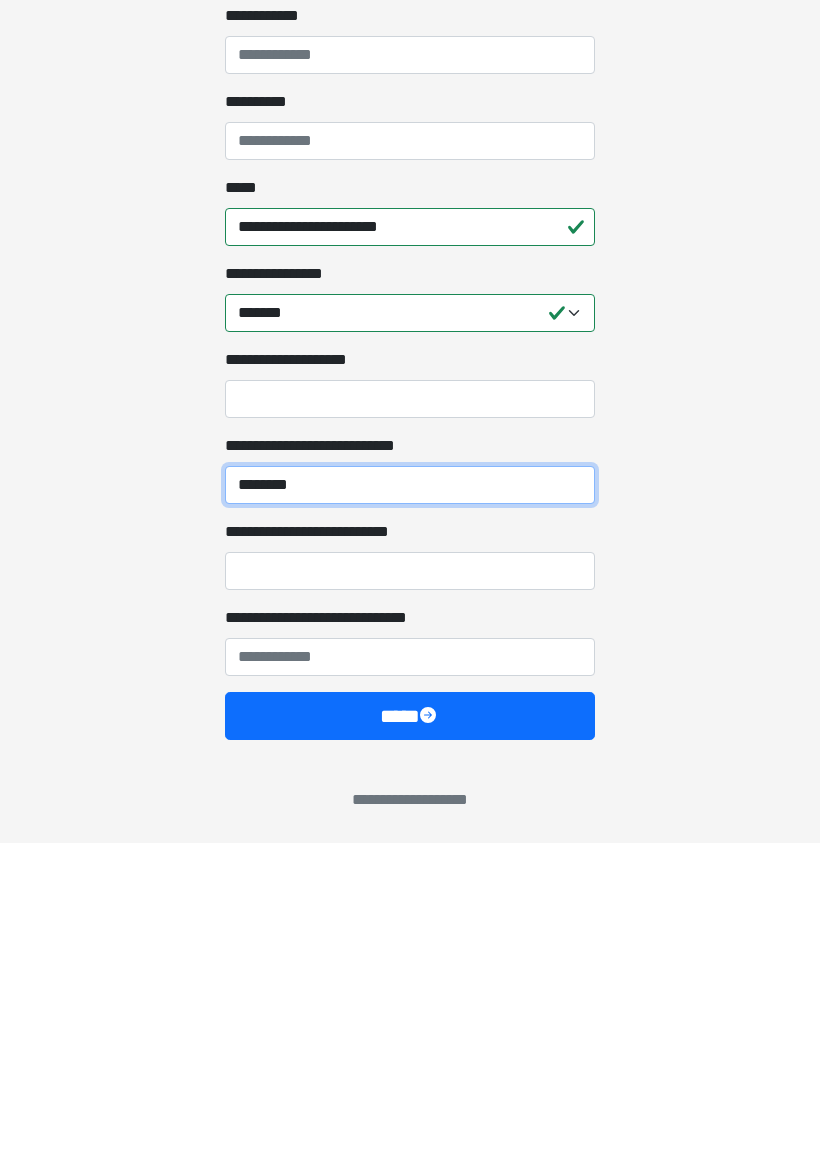 type on "*******" 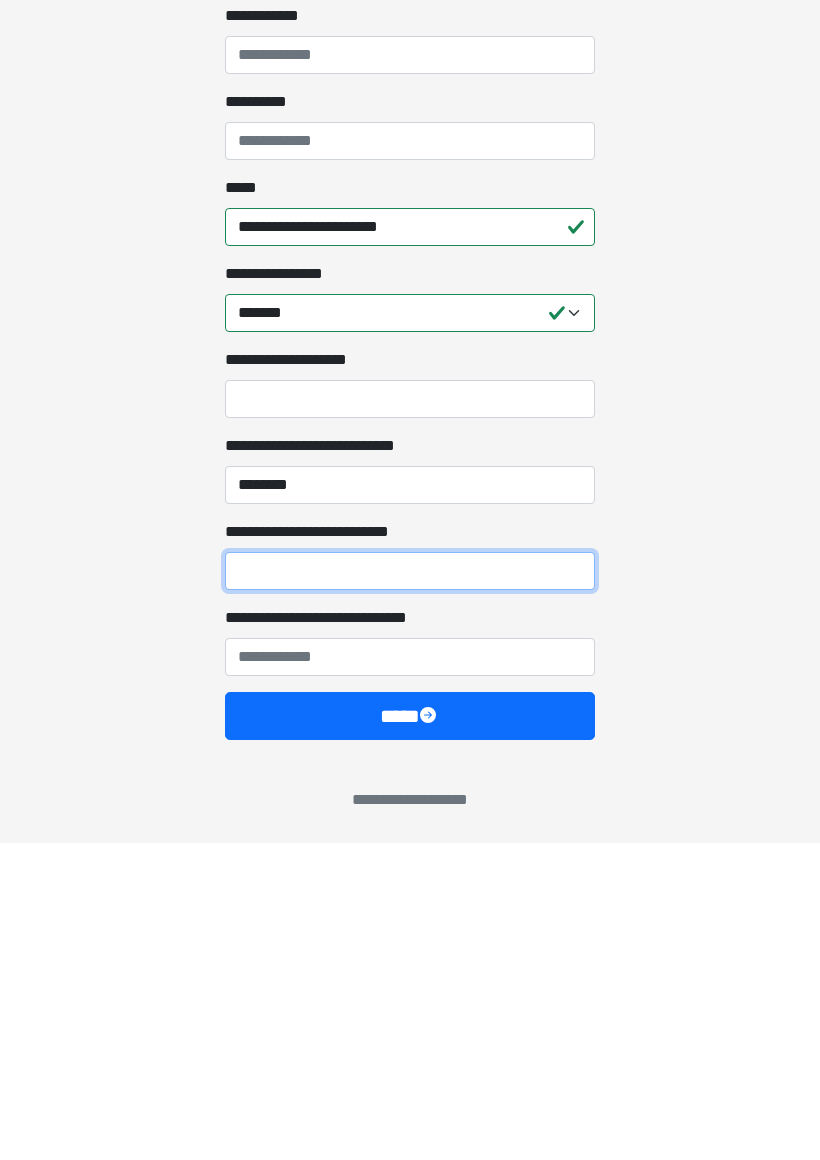 click on "**********" at bounding box center (410, 888) 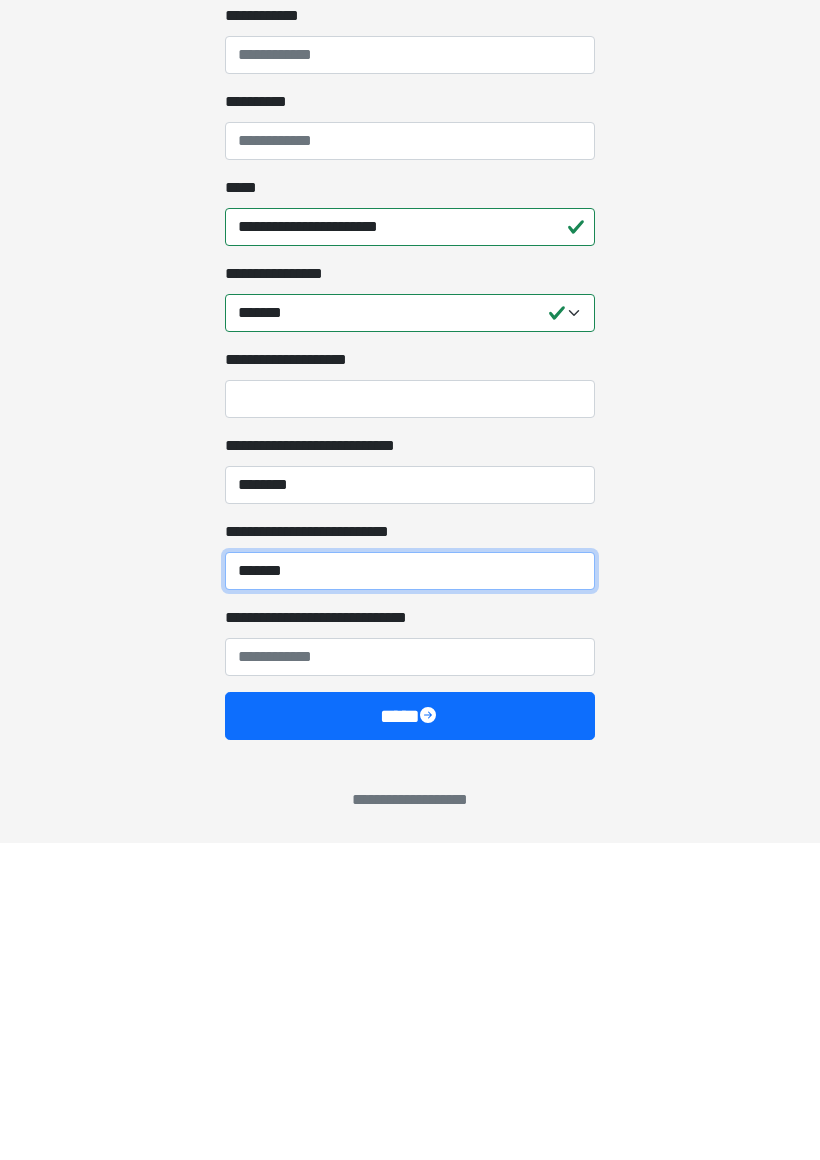 type on "*******" 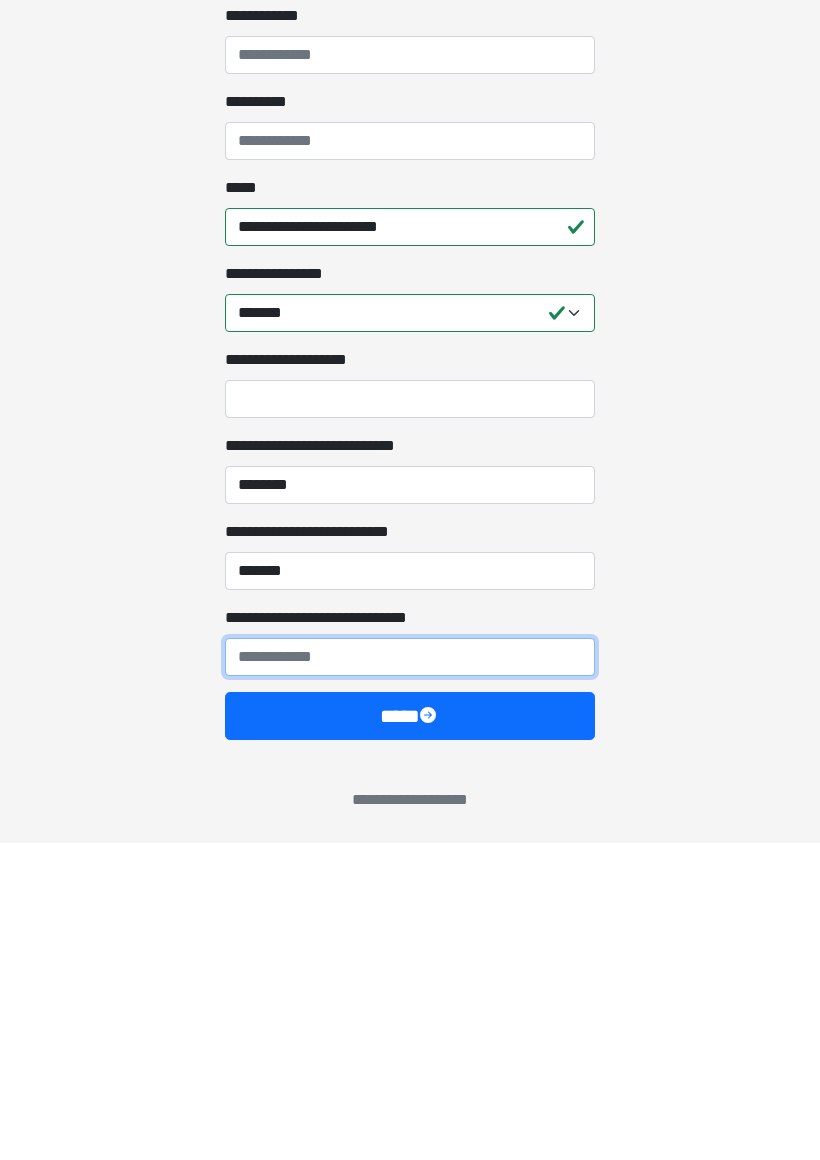click on "**********" at bounding box center [410, 974] 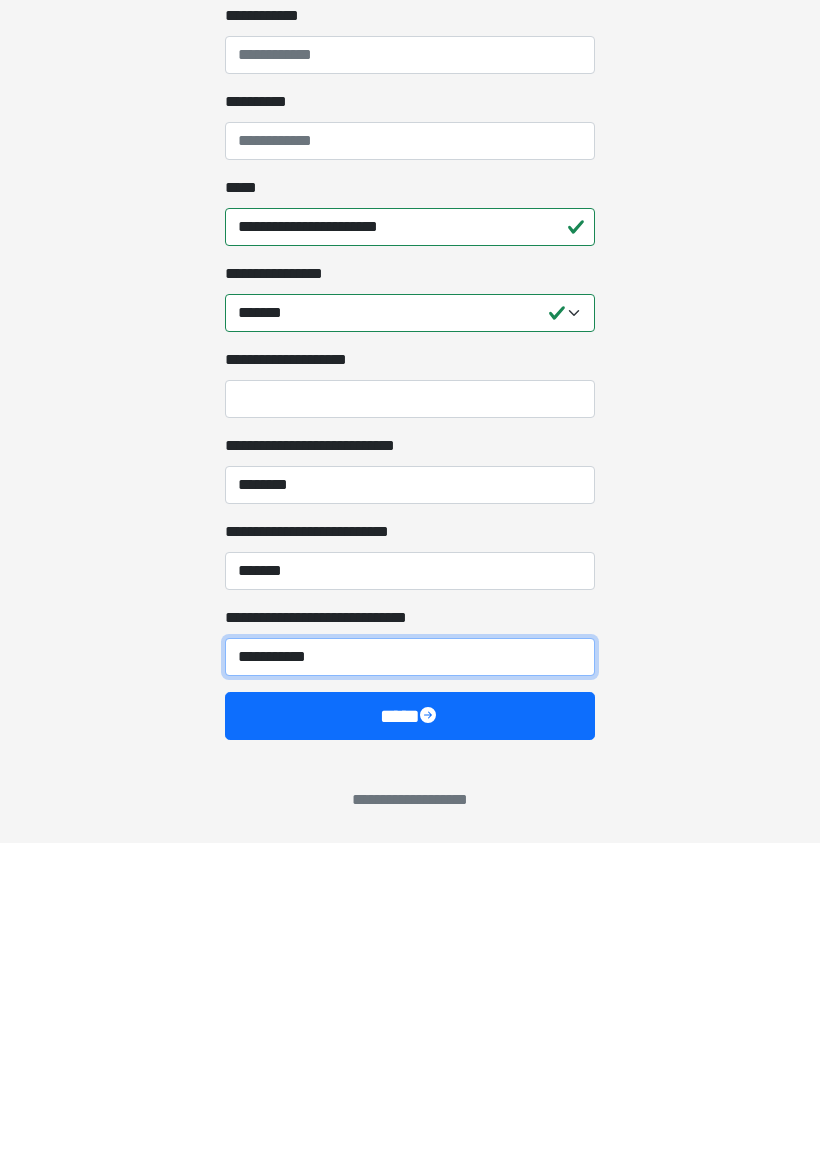 type on "**********" 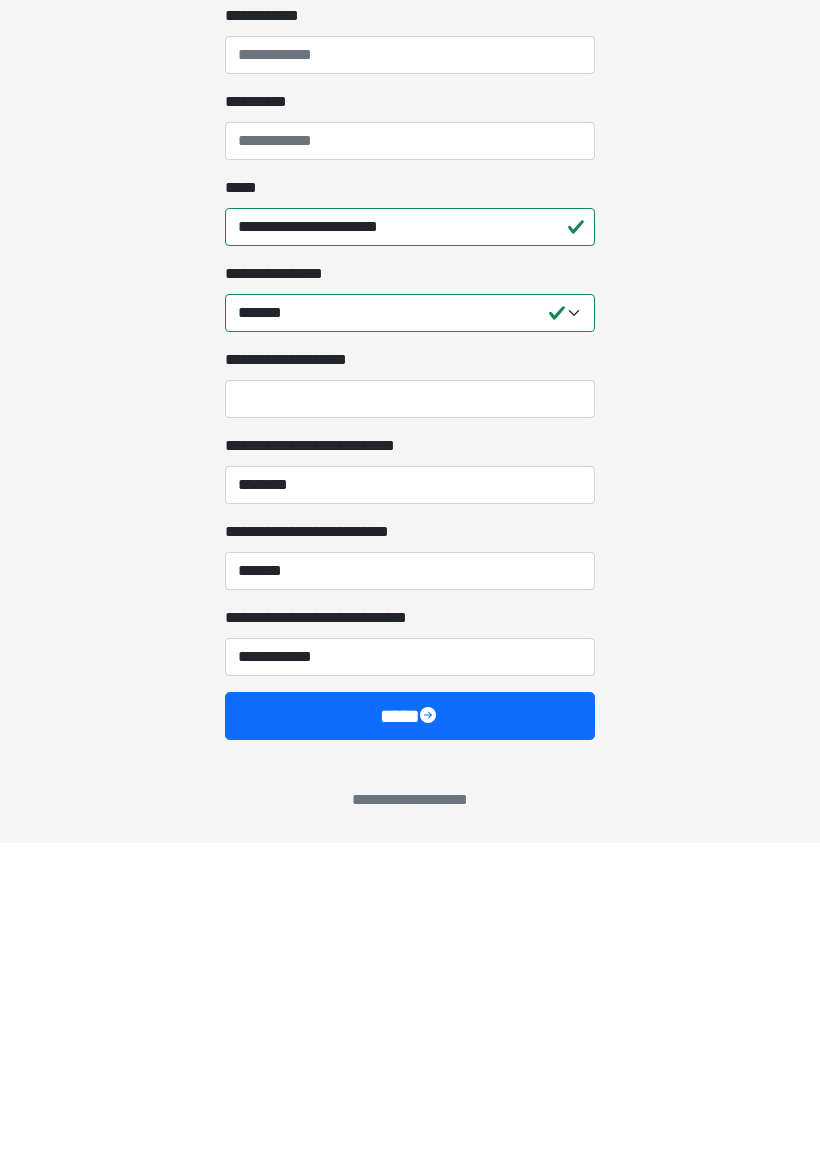 click on "****" at bounding box center [410, 1033] 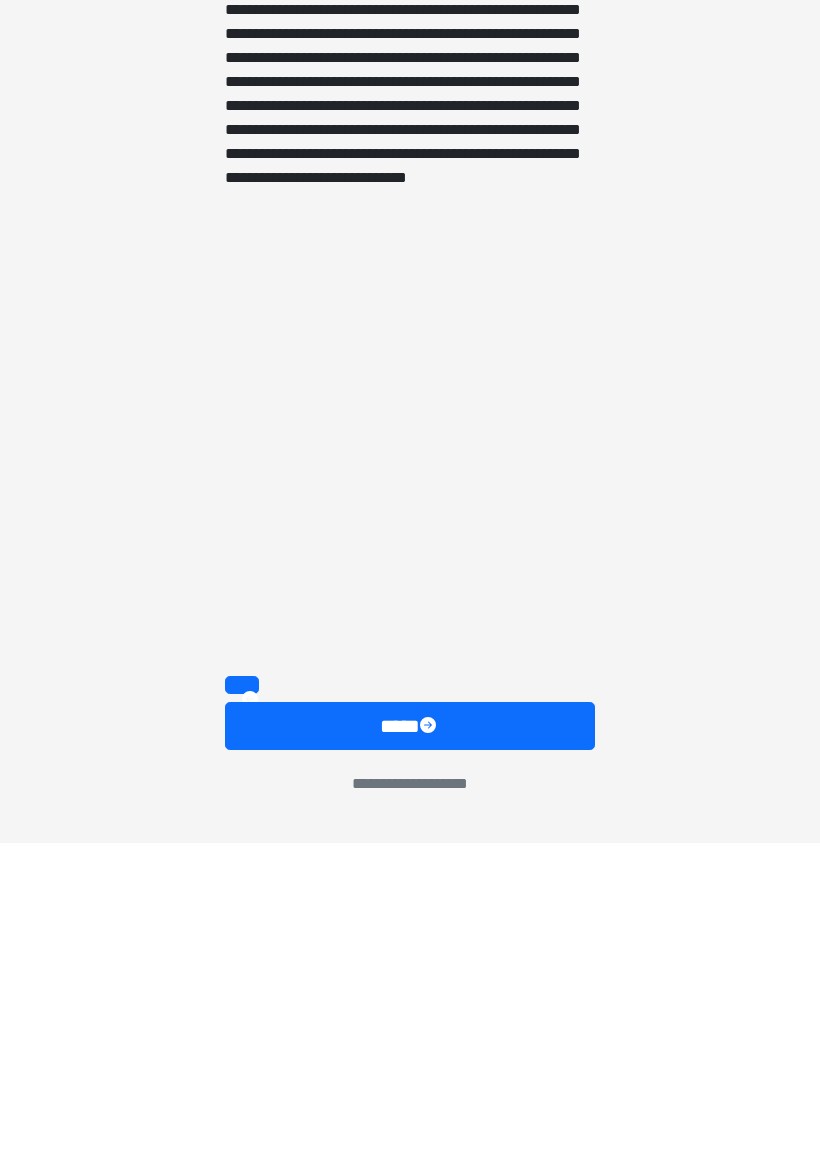 scroll, scrollTop: 1027, scrollLeft: 0, axis: vertical 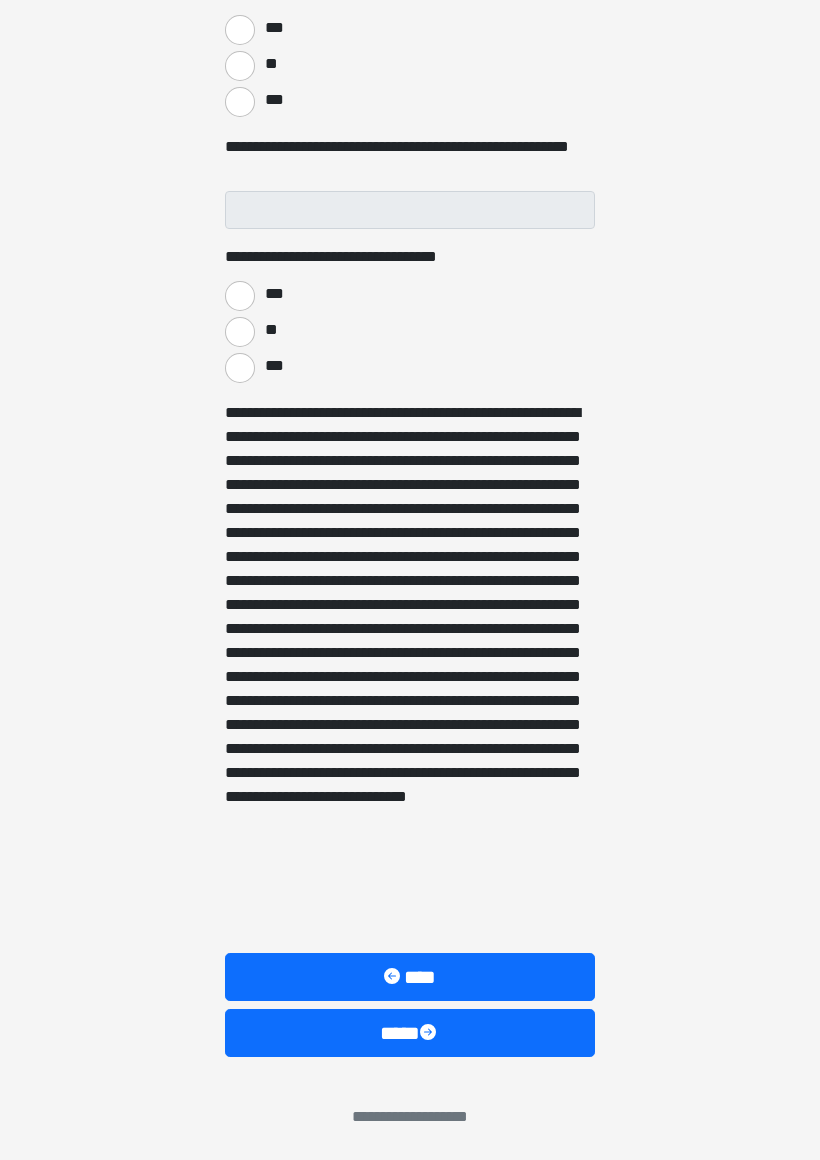 click on "***" at bounding box center (240, 30) 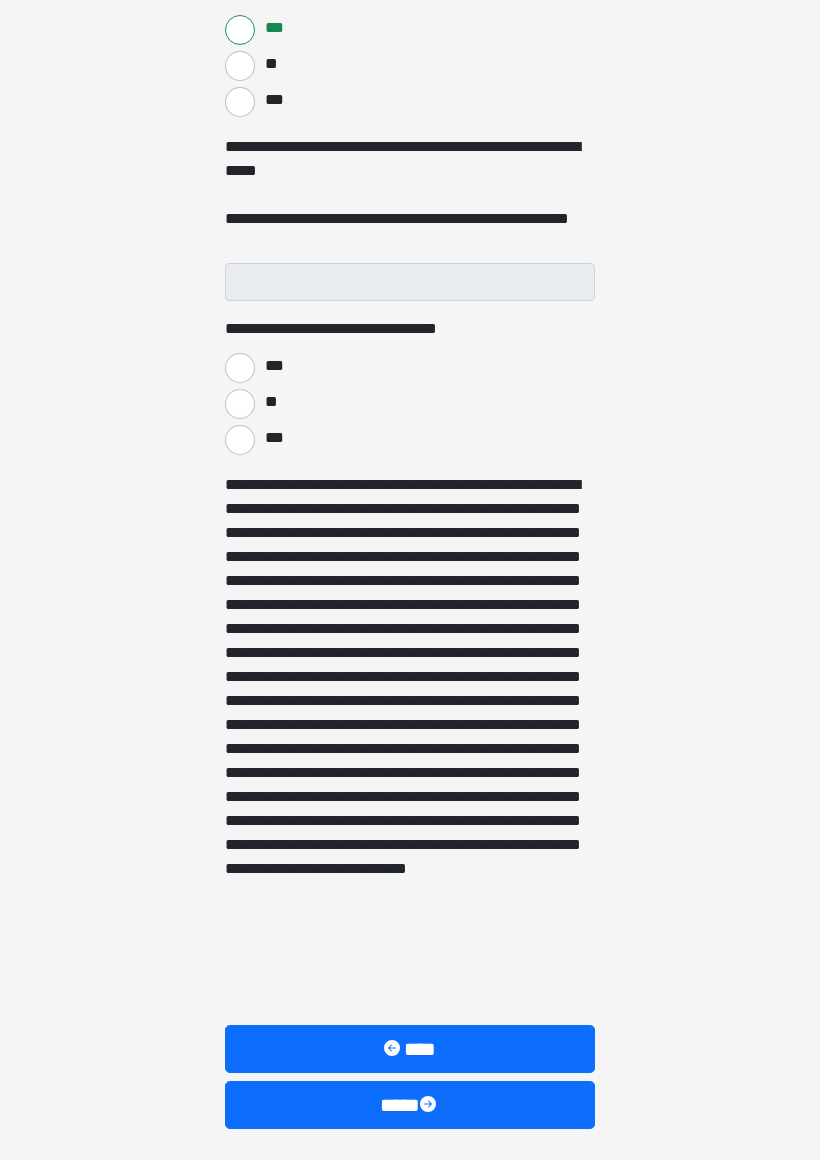 click on "**" at bounding box center (240, 404) 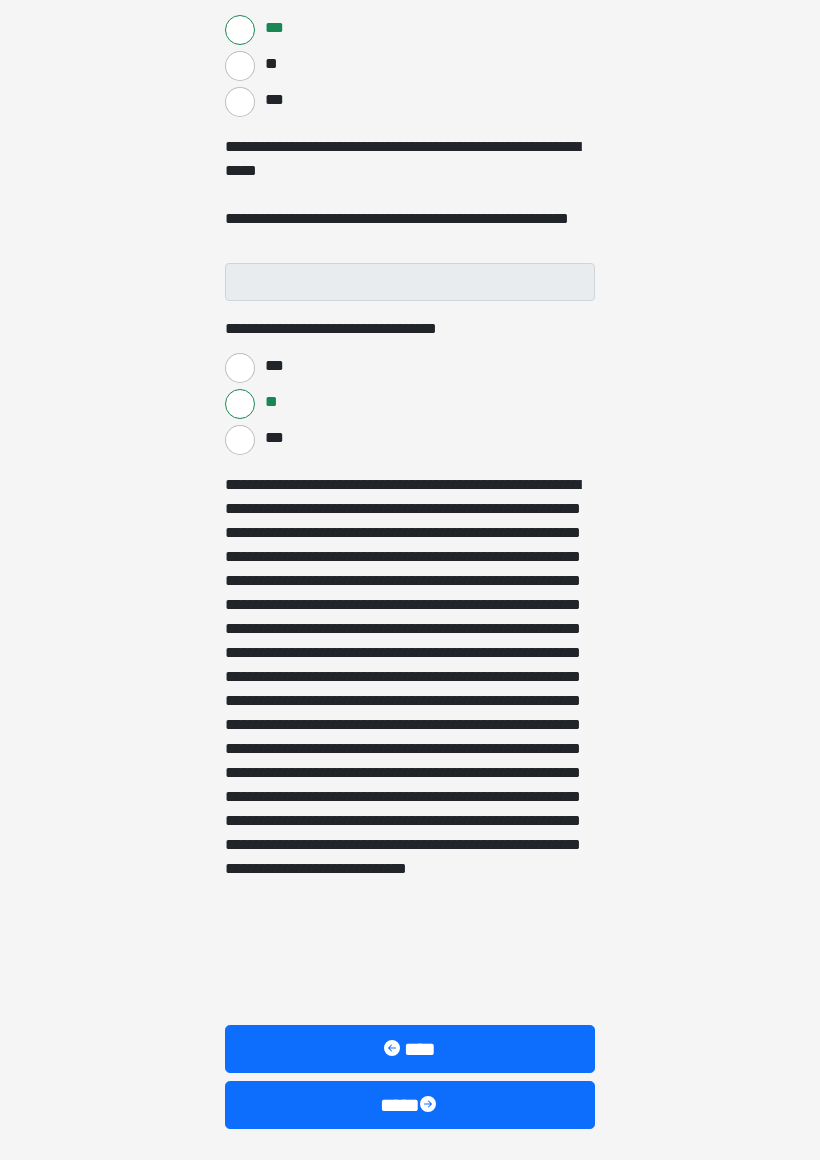 click on "****" at bounding box center [410, 1105] 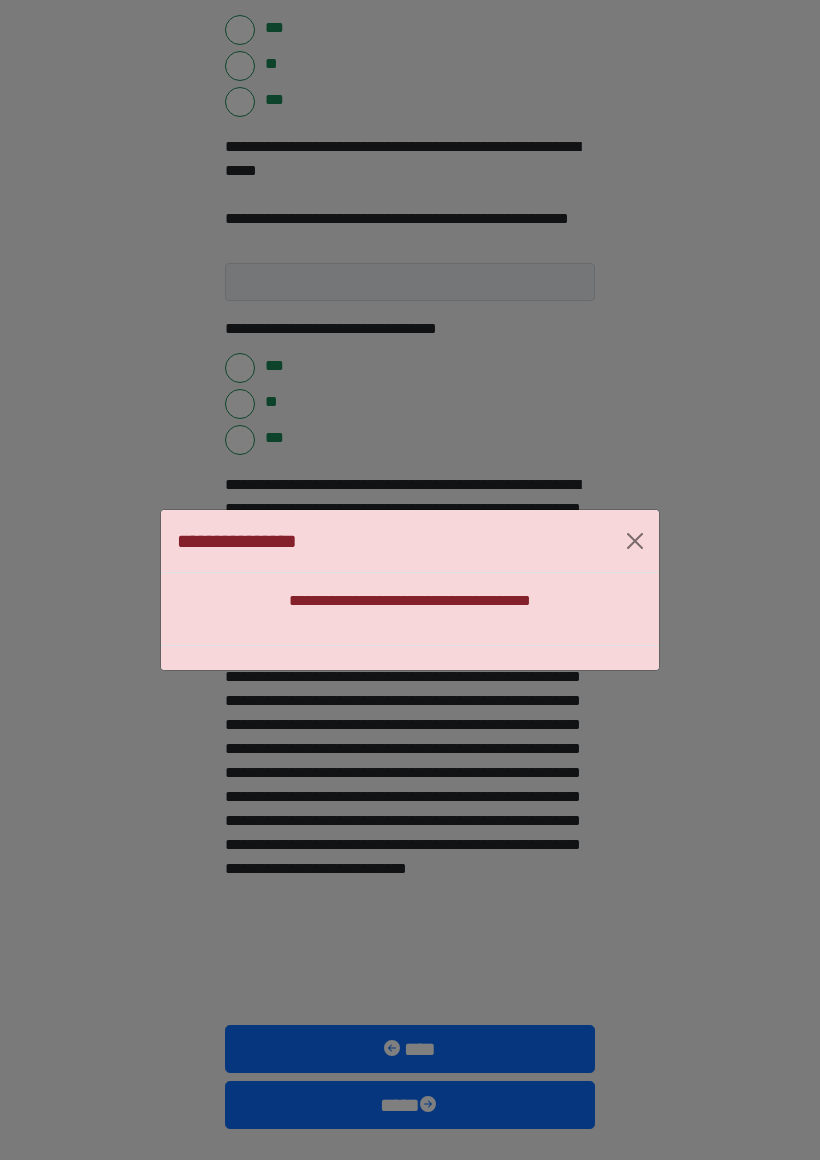 click at bounding box center [635, 541] 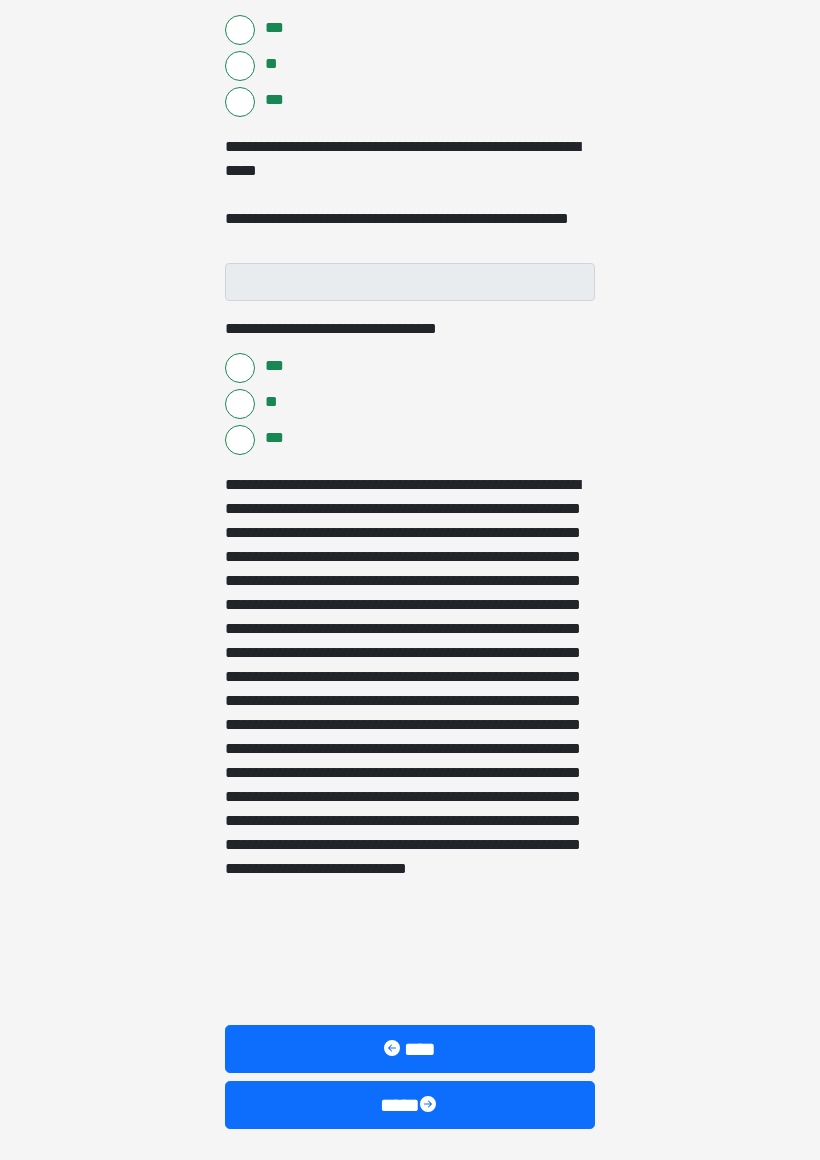 click on "***" at bounding box center [240, 102] 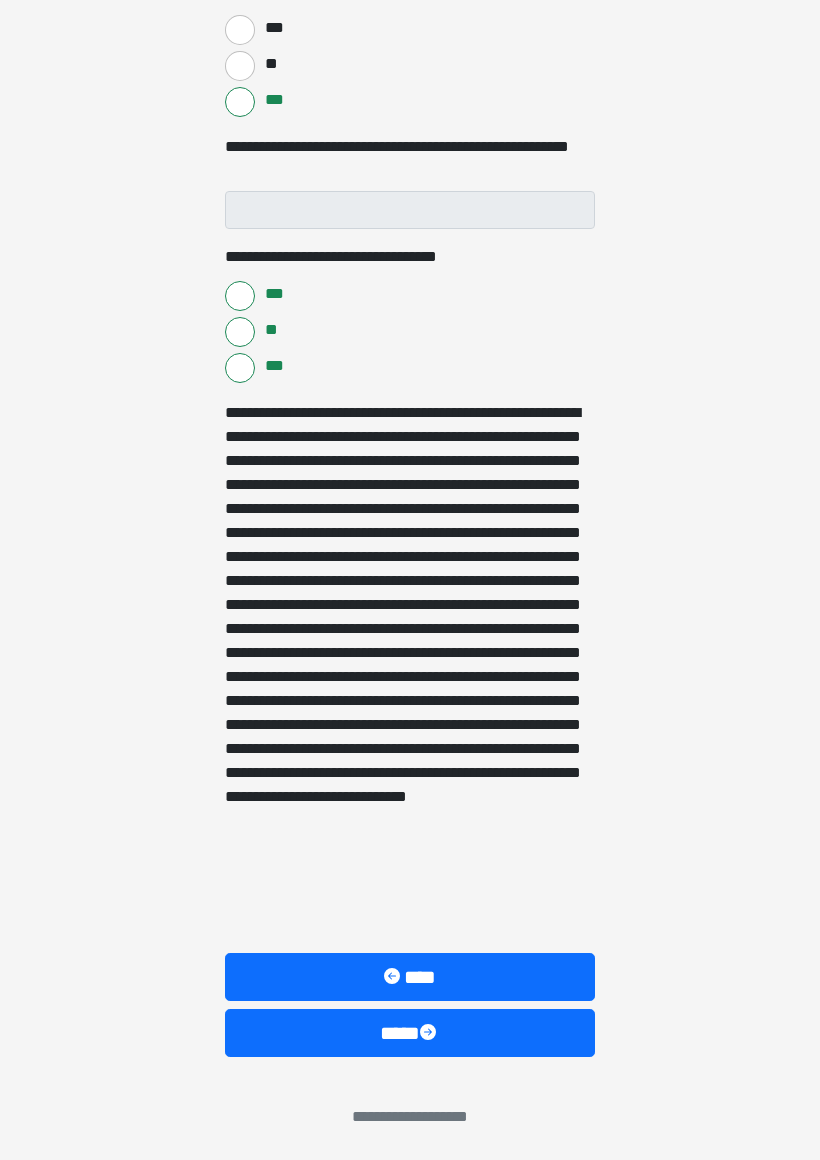 scroll, scrollTop: 1007, scrollLeft: 0, axis: vertical 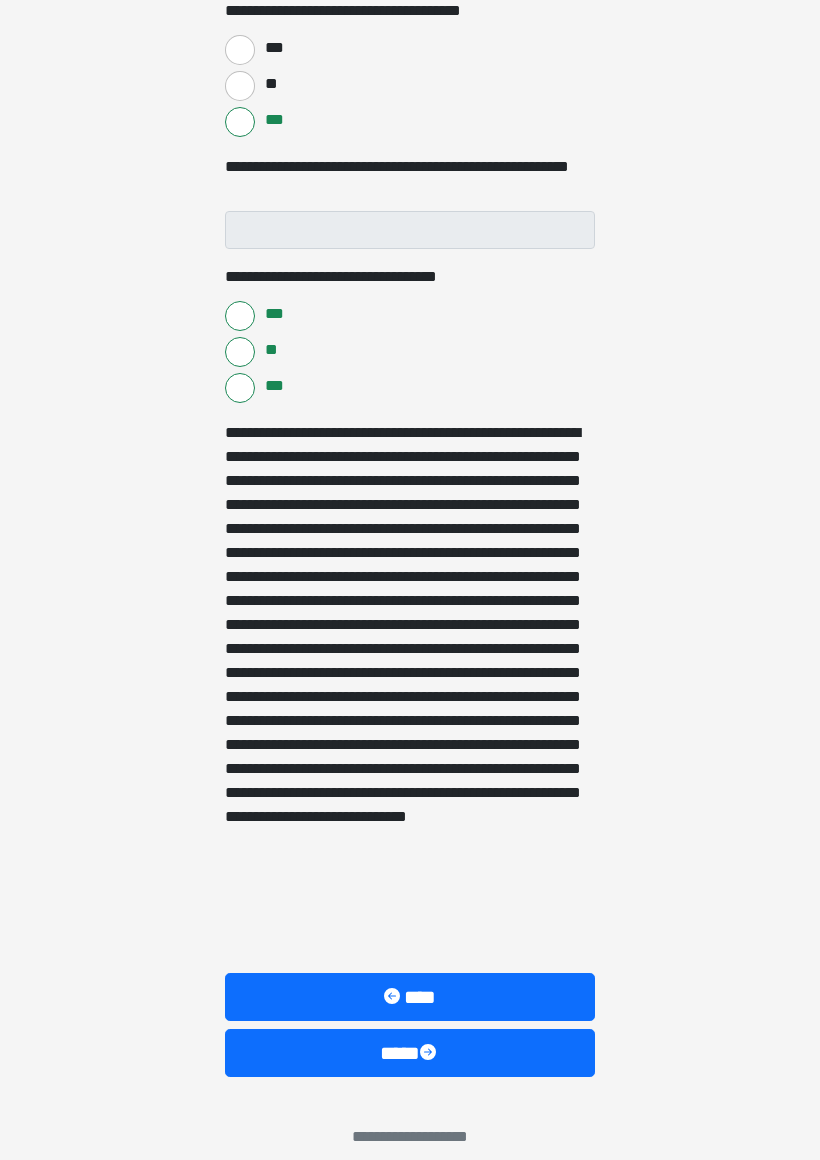 click on "***" at bounding box center (240, 388) 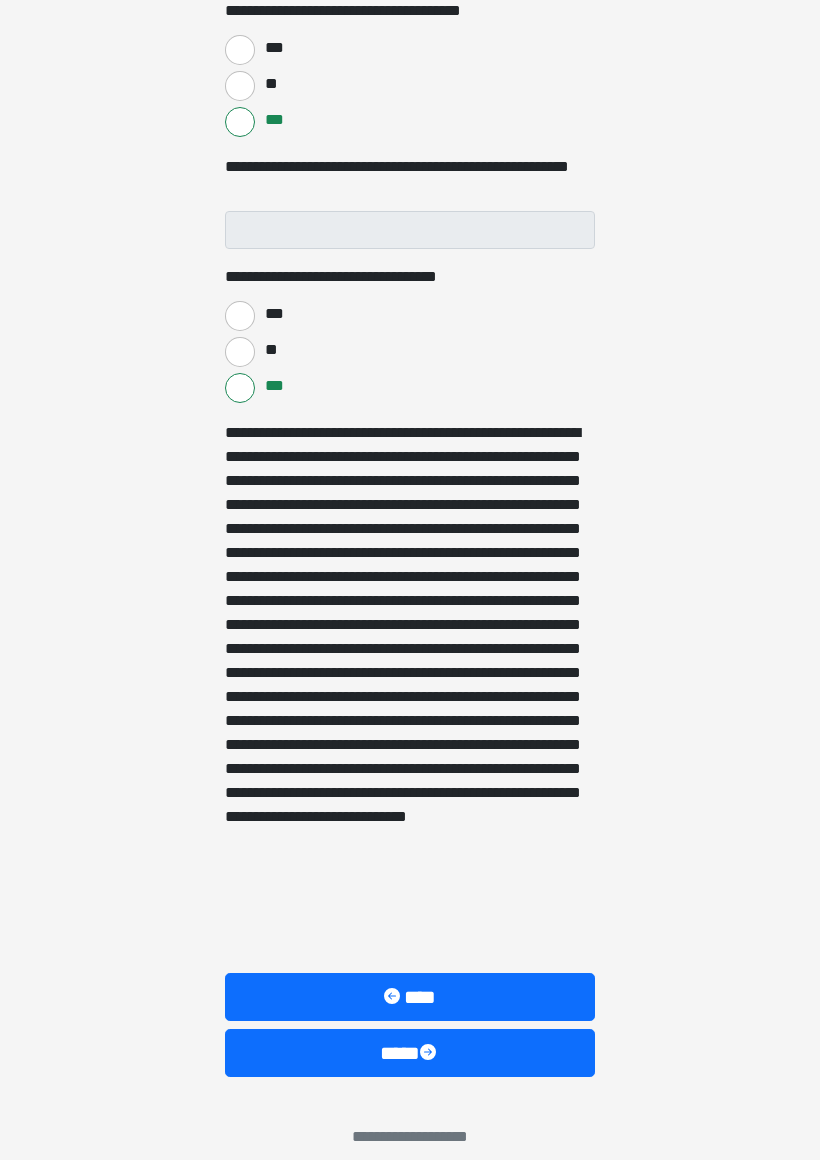 click on "****" at bounding box center [410, 1053] 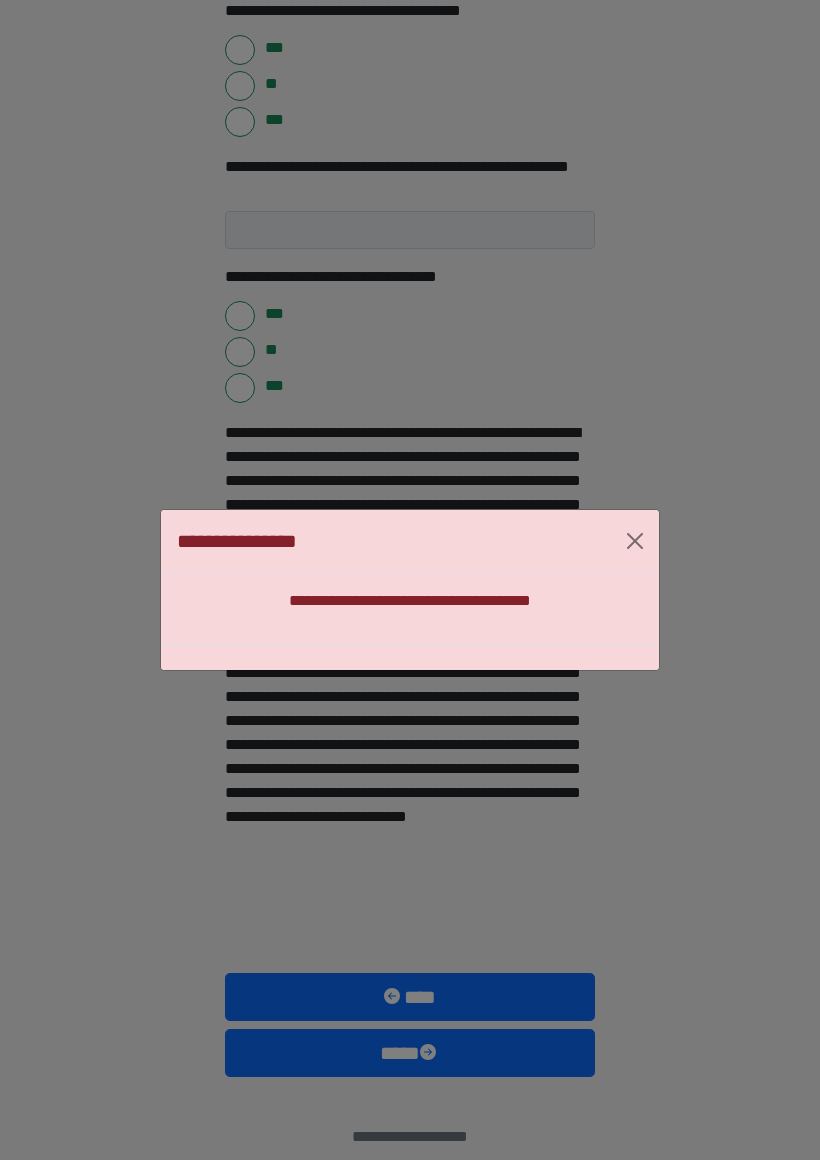 click at bounding box center (635, 541) 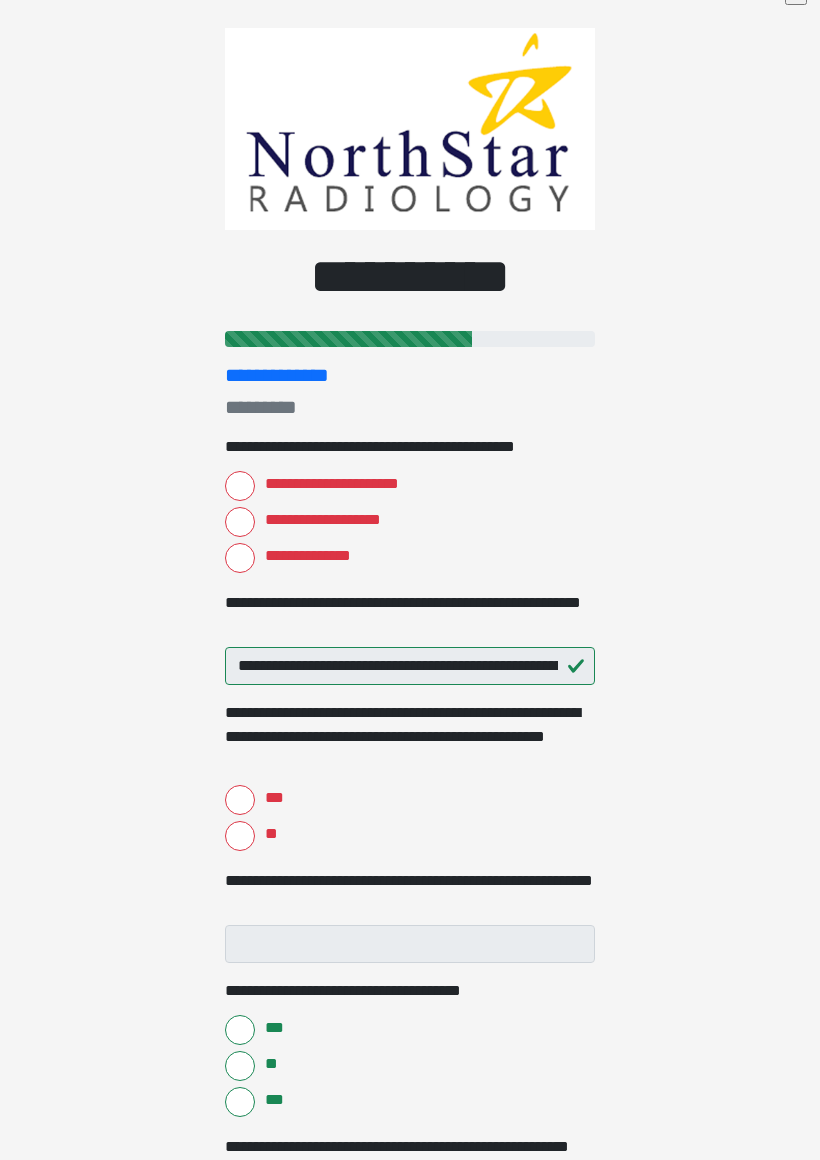scroll, scrollTop: 0, scrollLeft: 0, axis: both 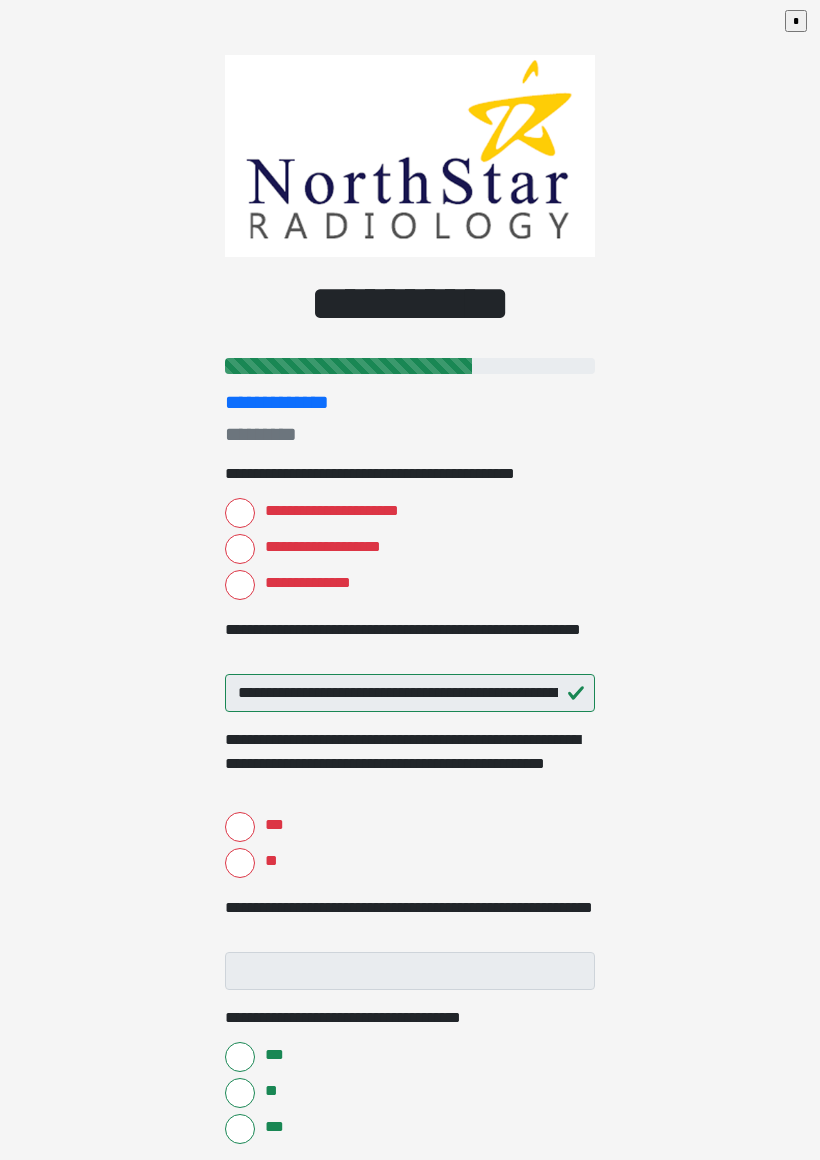 click on "**********" at bounding box center (240, 585) 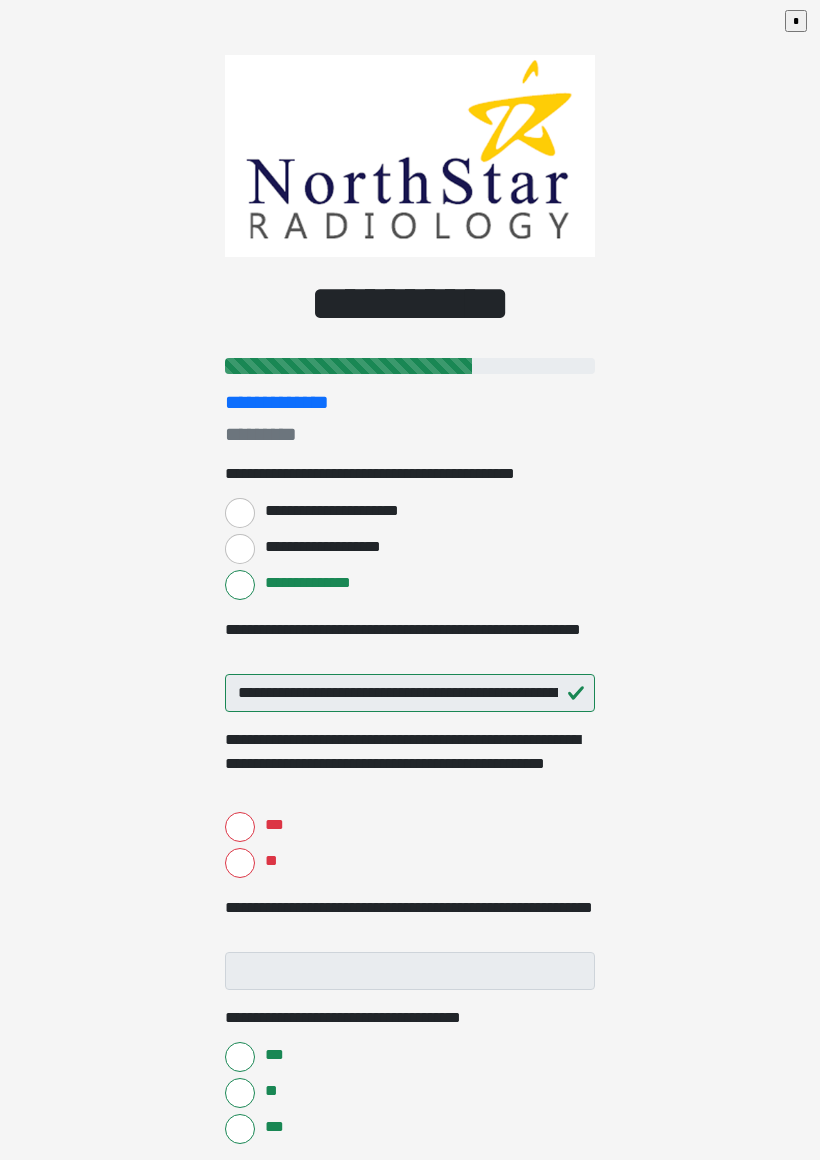 click on "**" at bounding box center [240, 863] 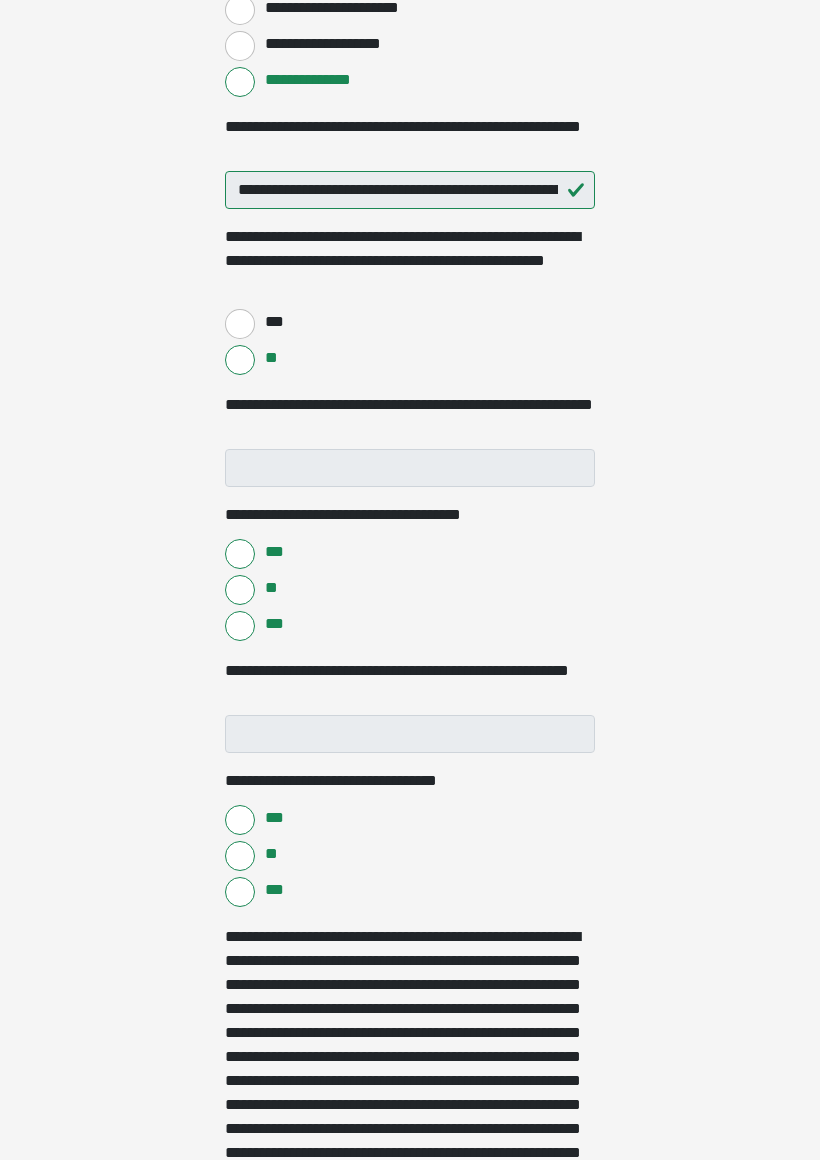 scroll, scrollTop: 535, scrollLeft: 0, axis: vertical 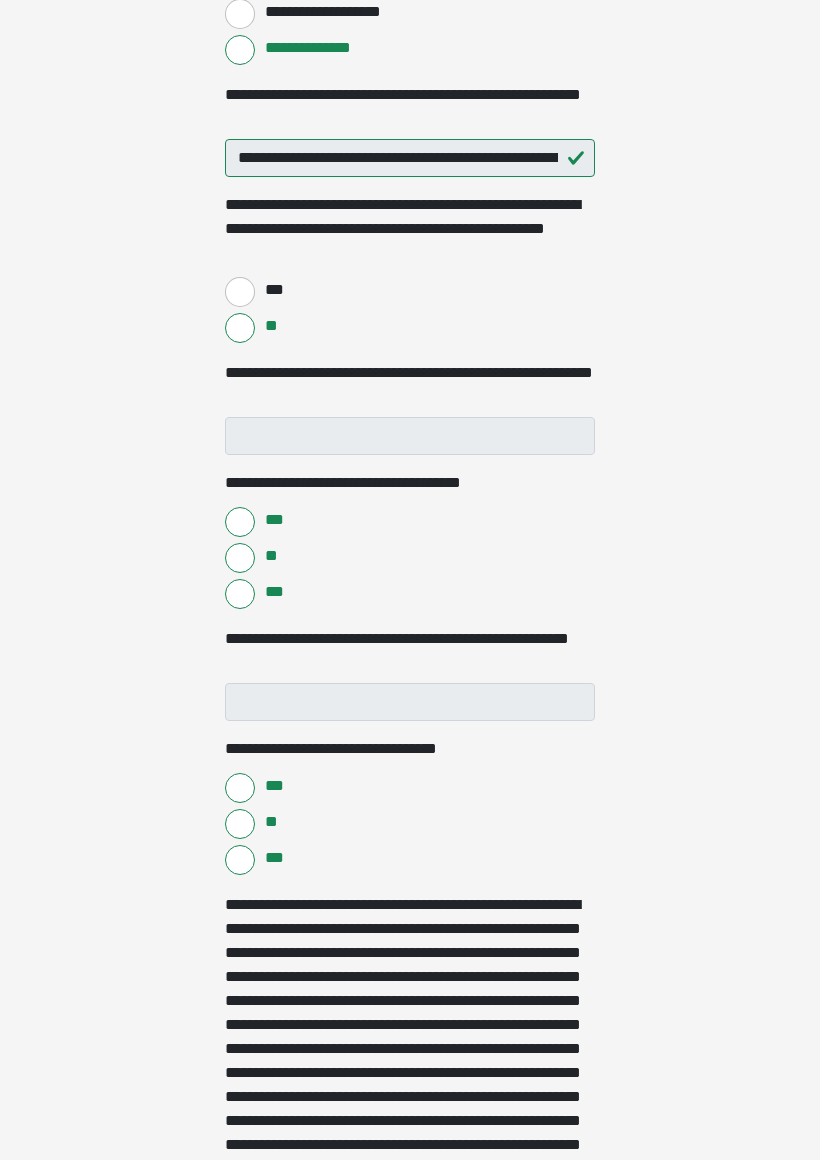 click on "**" at bounding box center [240, 558] 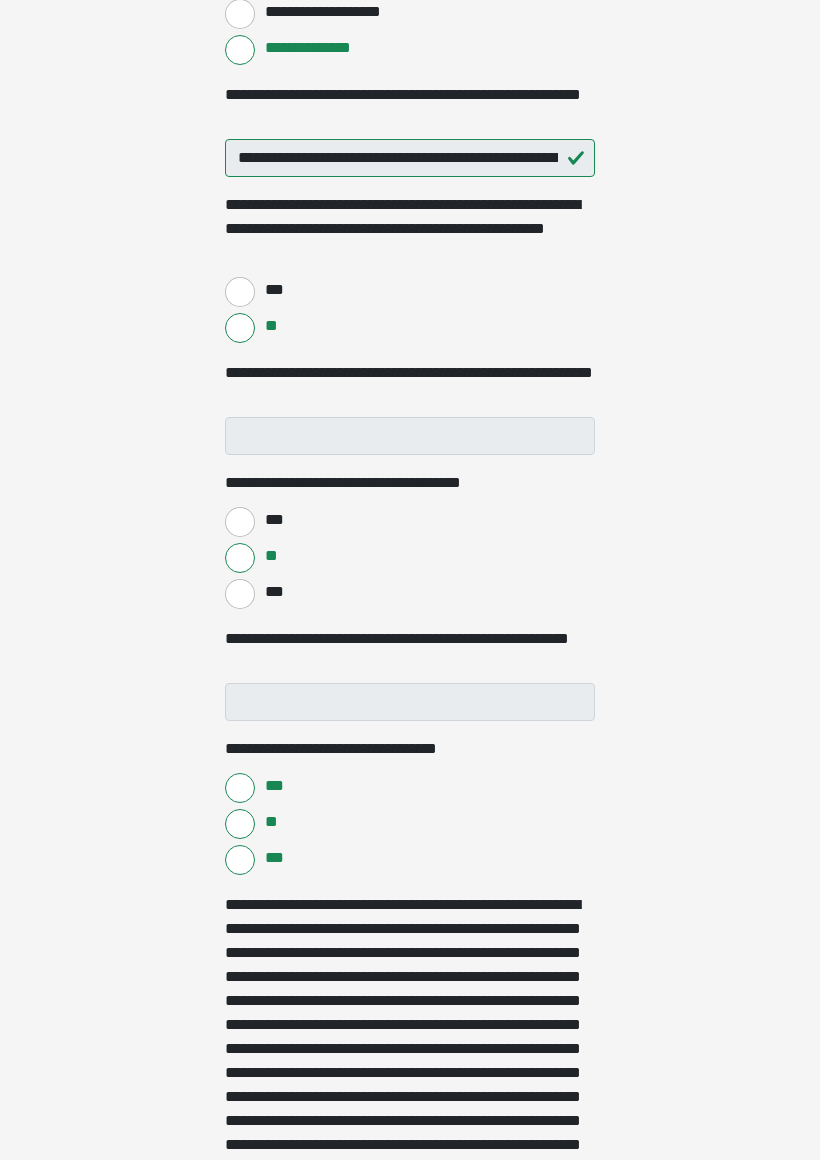click on "***" at bounding box center (240, 594) 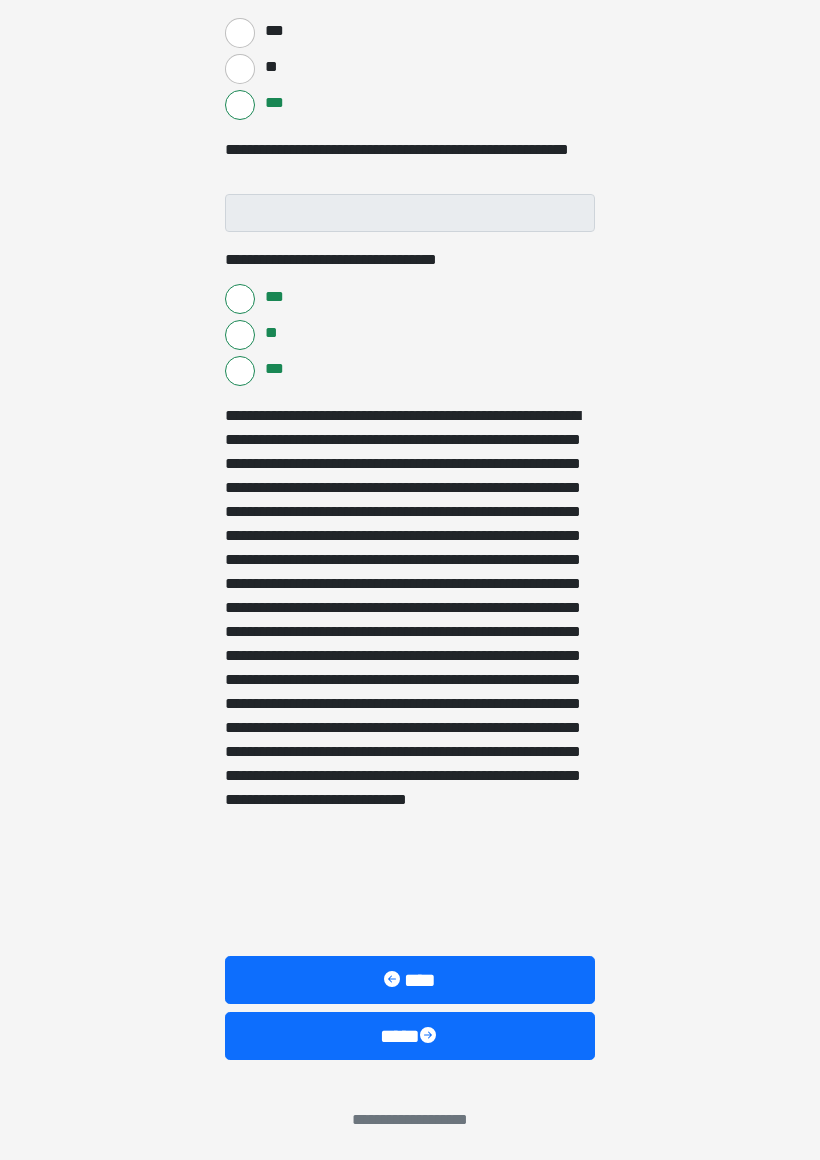 scroll, scrollTop: 1027, scrollLeft: 0, axis: vertical 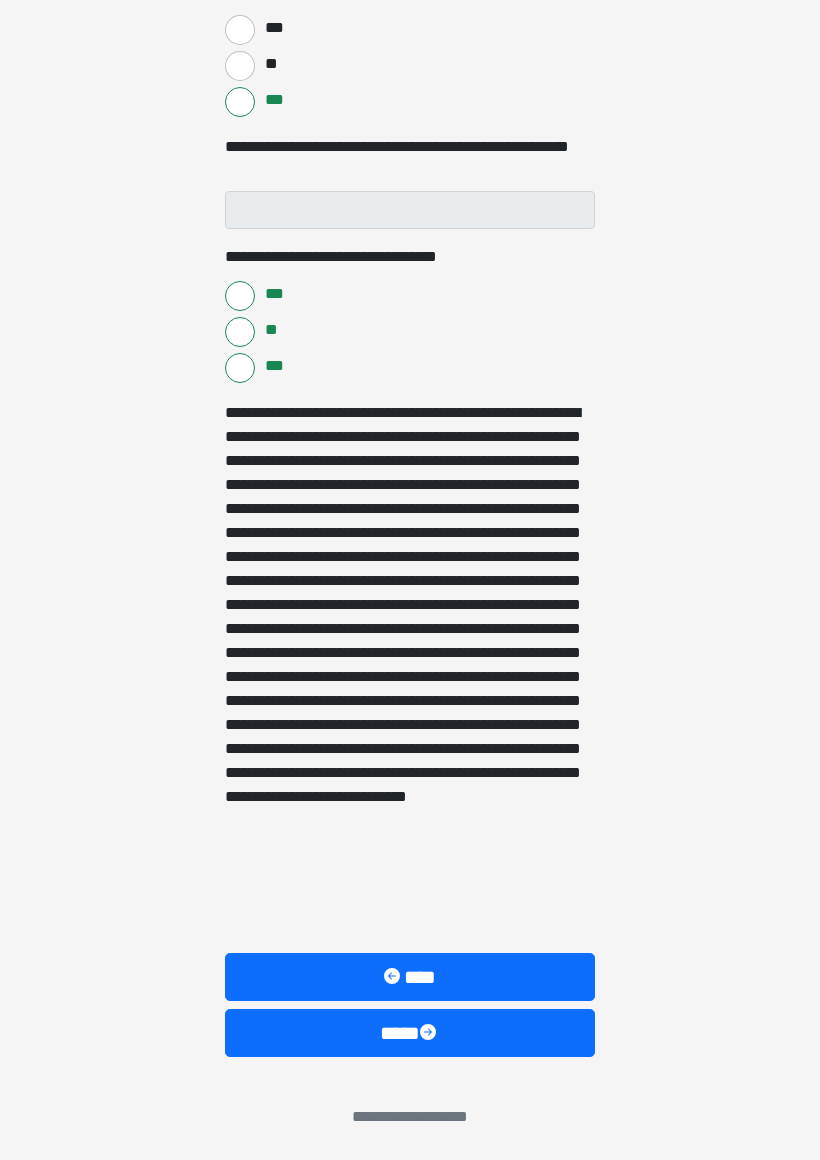 click at bounding box center [430, 1034] 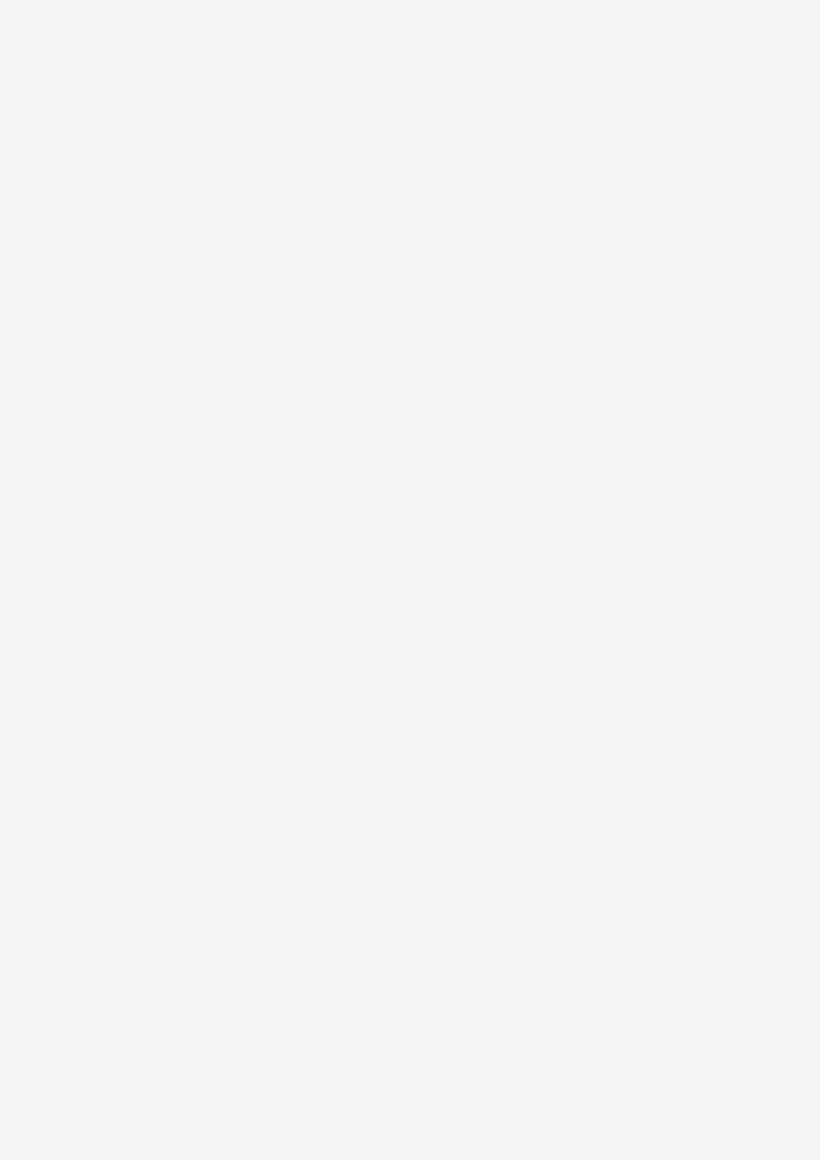 scroll, scrollTop: 0, scrollLeft: 0, axis: both 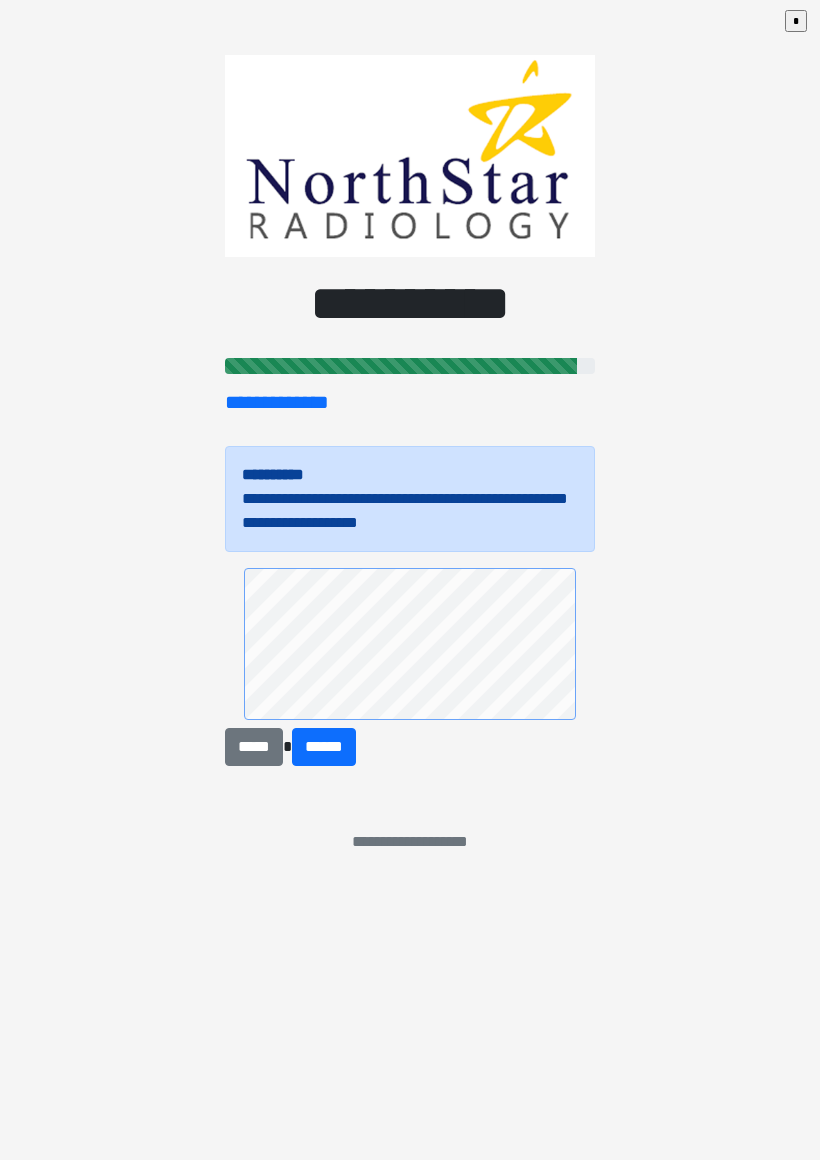 click on "**********" at bounding box center (410, 580) 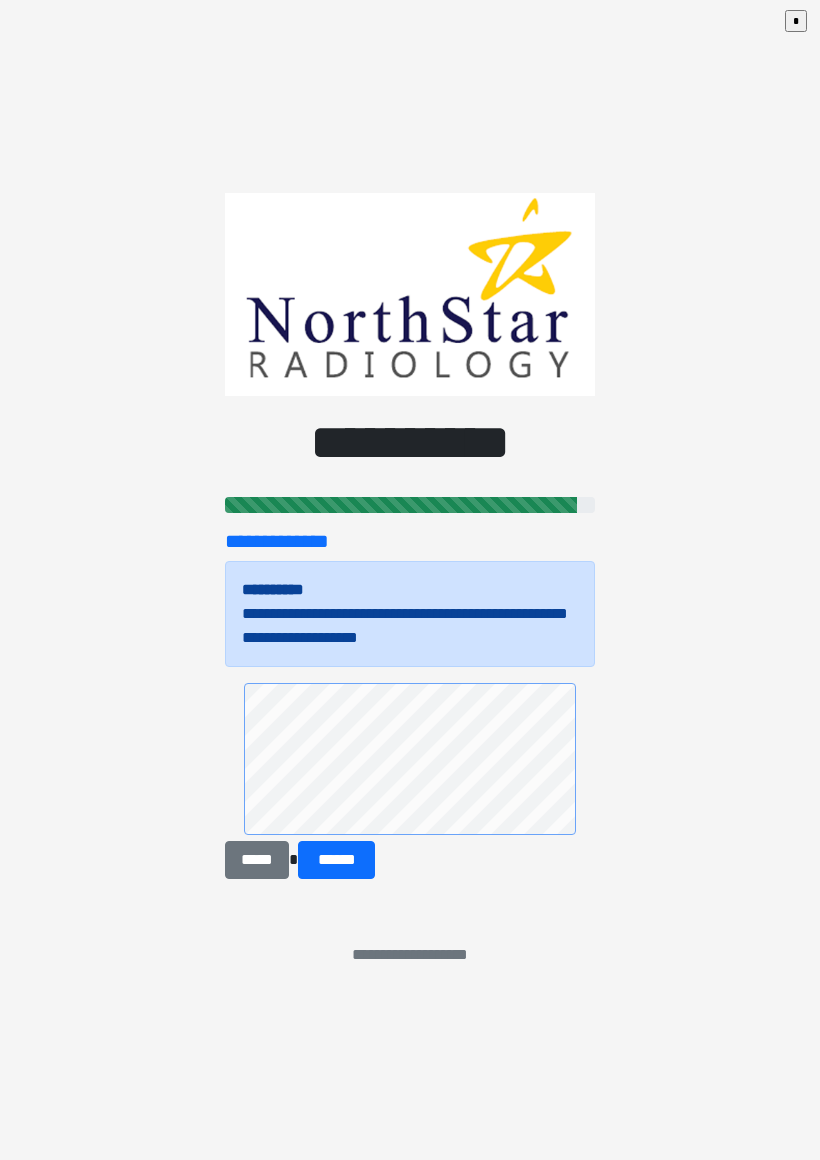 click on "**********" at bounding box center (410, 580) 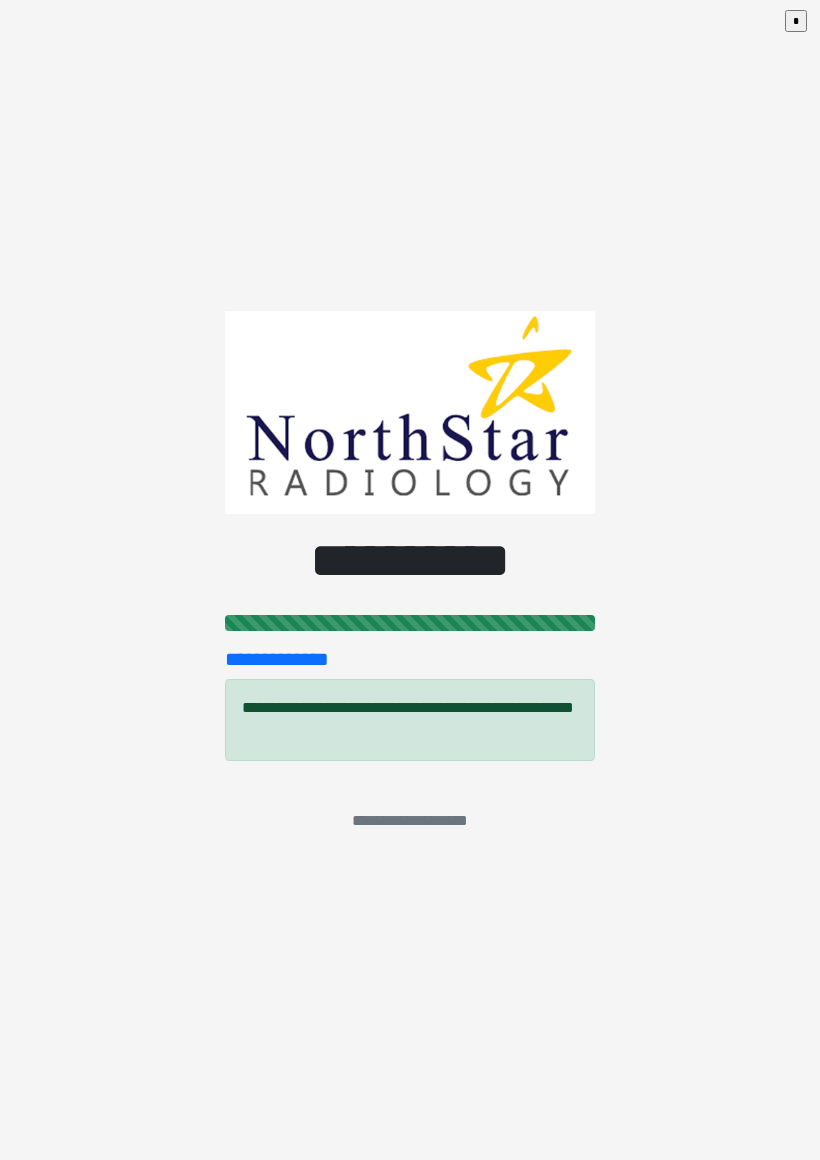 click on "**********" at bounding box center [410, 580] 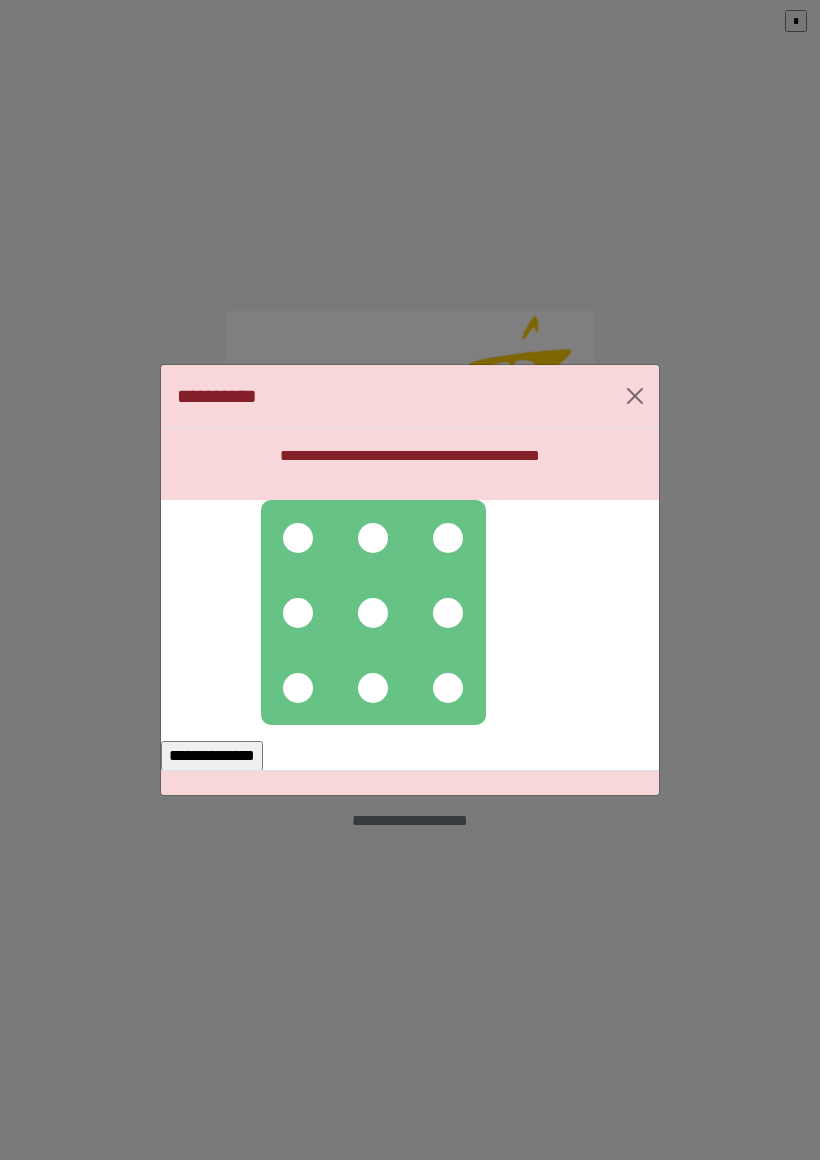 click at bounding box center (373, 612) 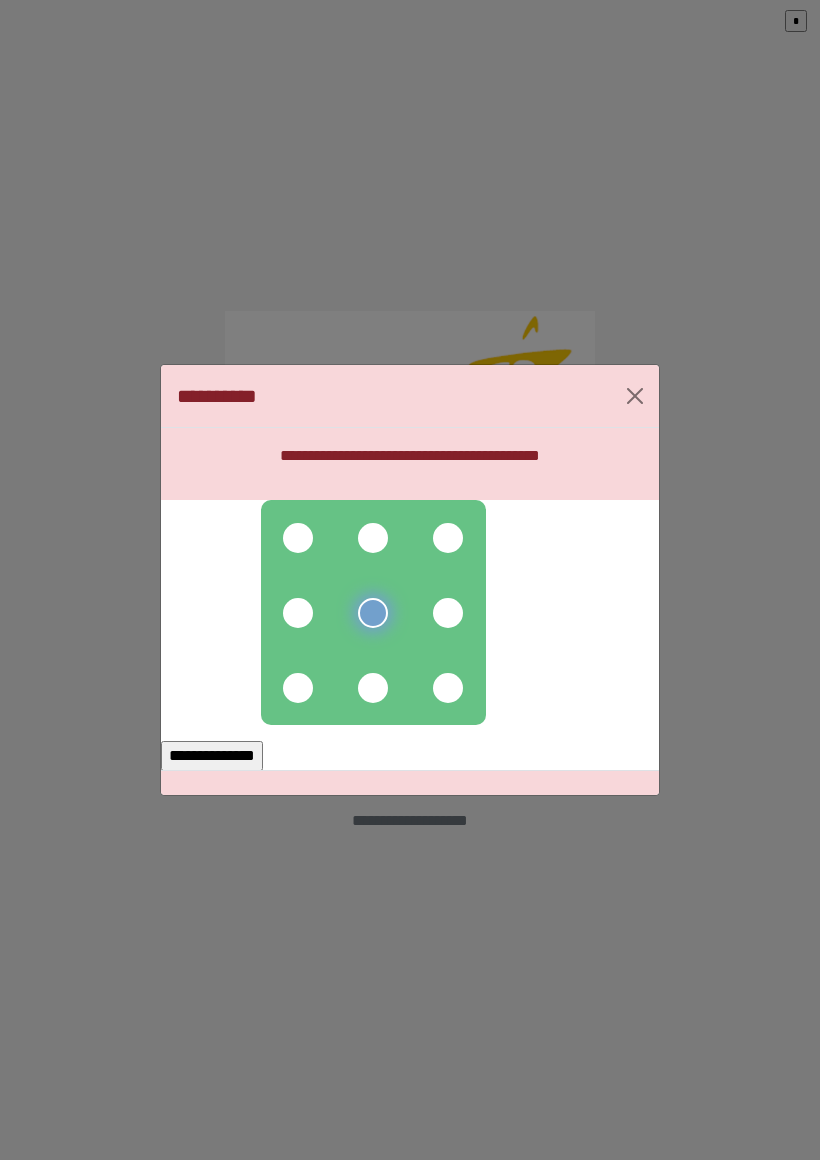 click at bounding box center (373, 688) 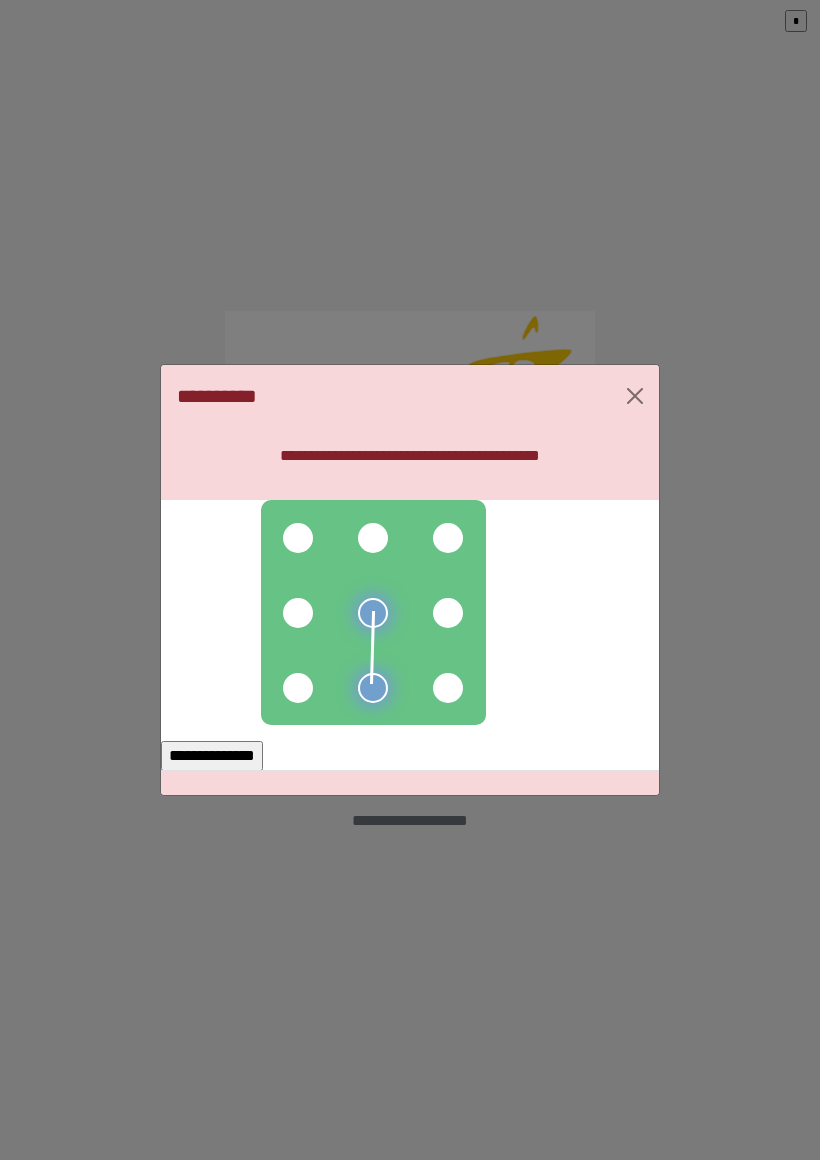 click at bounding box center (448, 688) 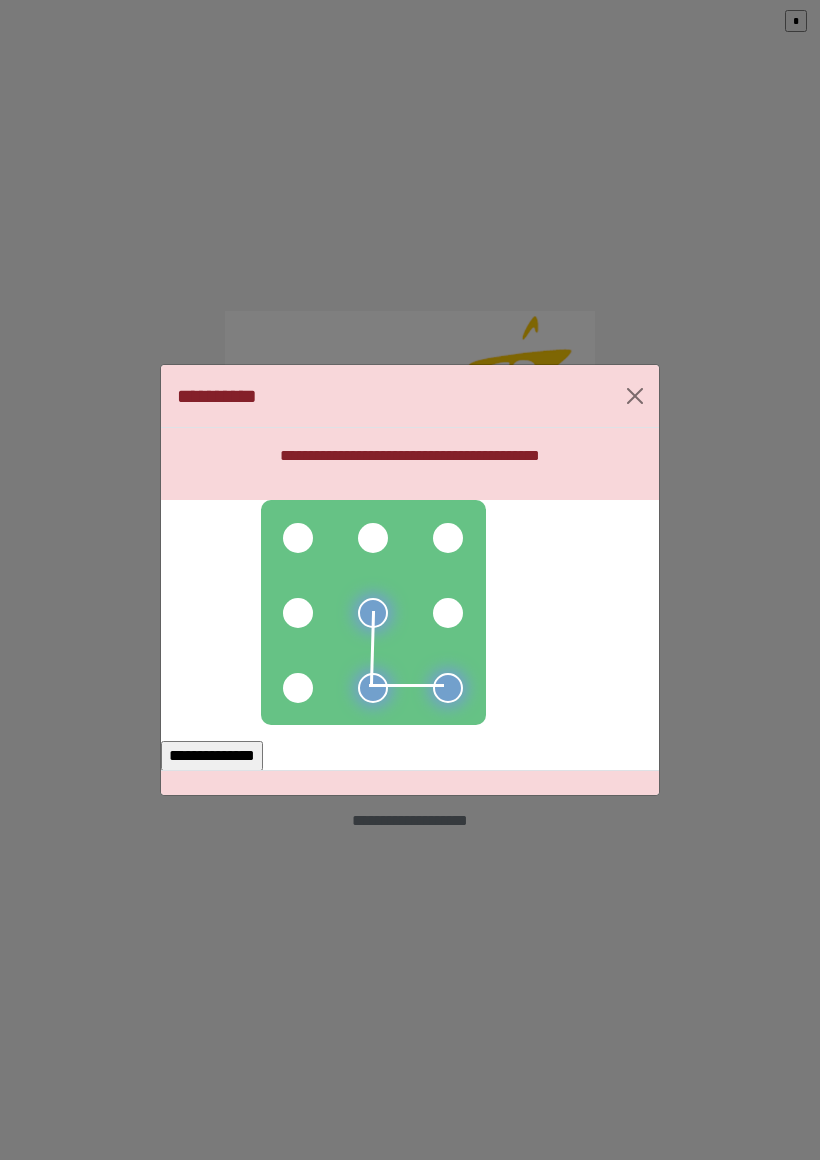 click at bounding box center [448, 613] 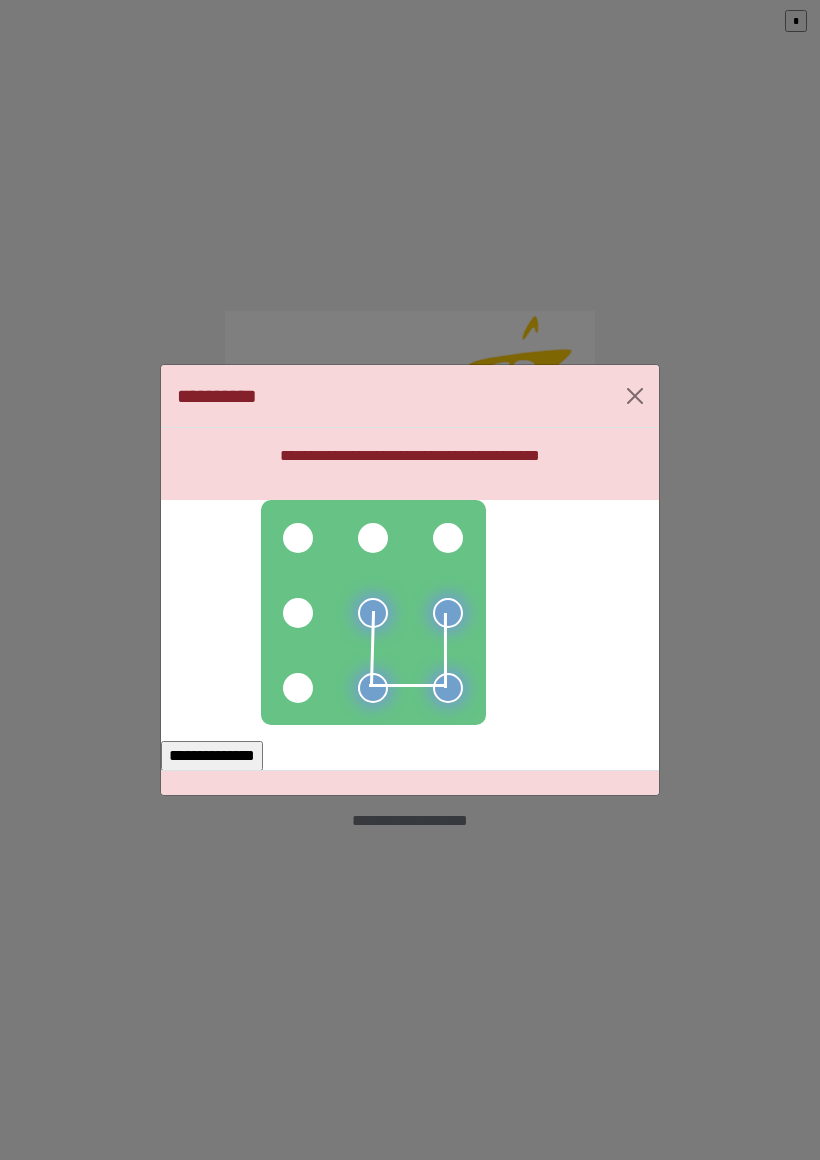 click at bounding box center [298, 613] 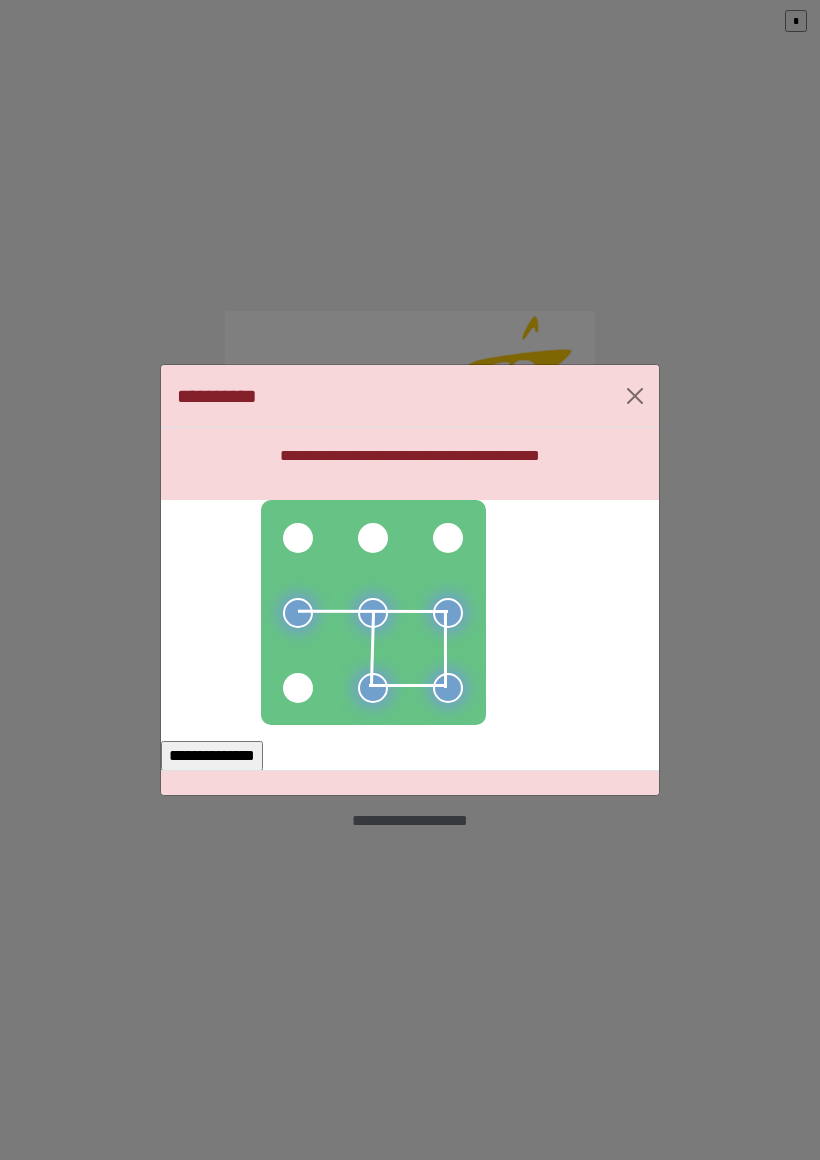 click on "**********" at bounding box center [212, 756] 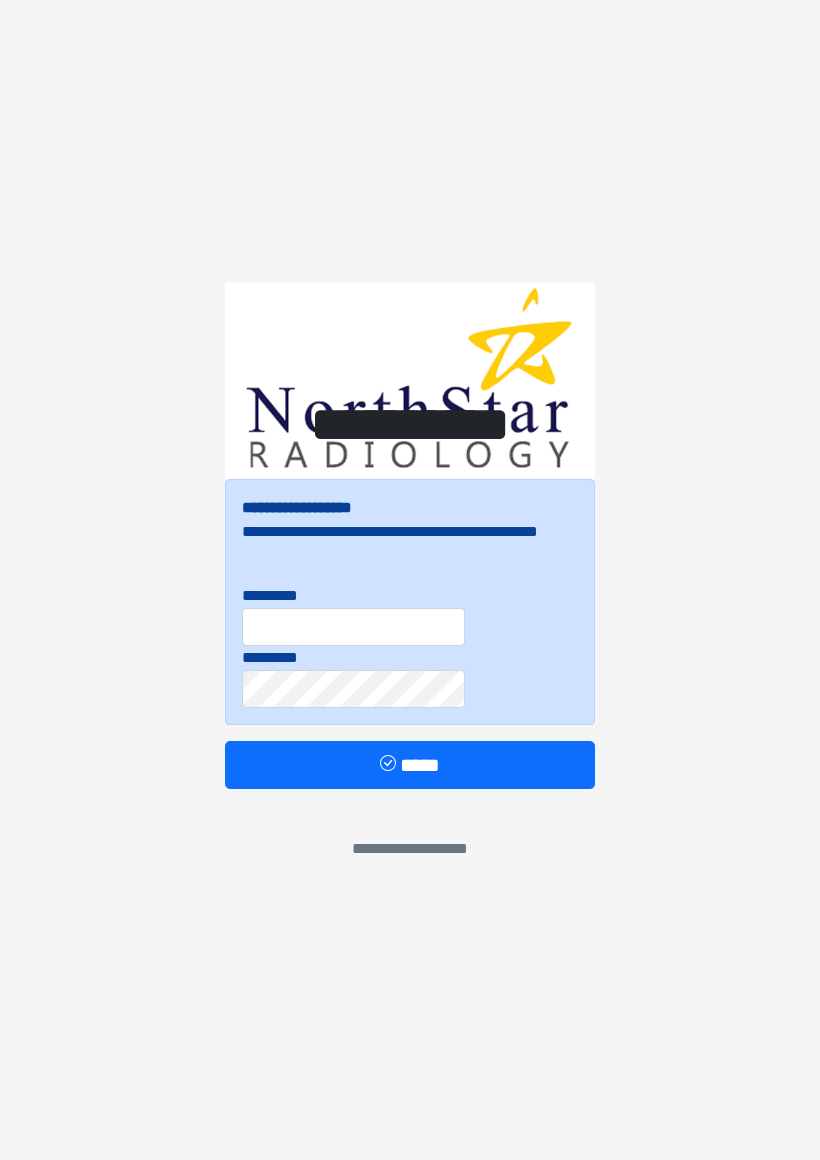 scroll, scrollTop: 0, scrollLeft: 0, axis: both 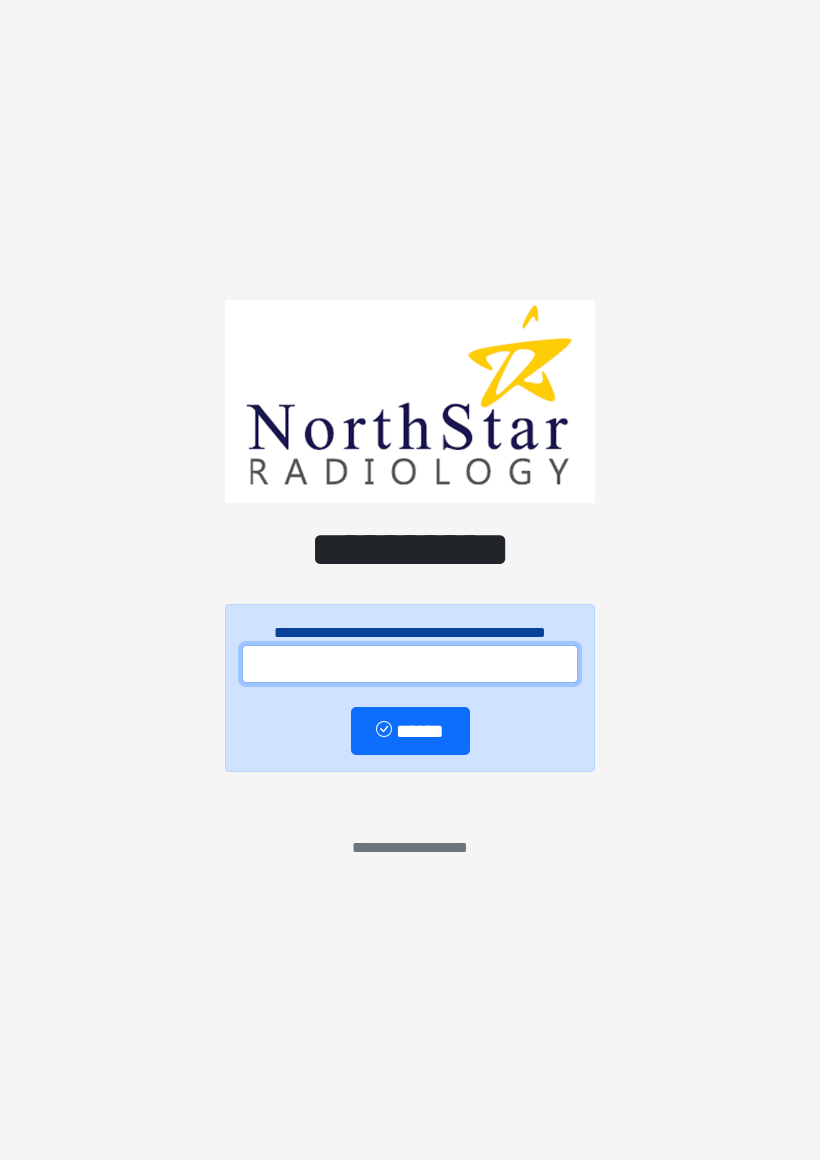 click at bounding box center [410, 664] 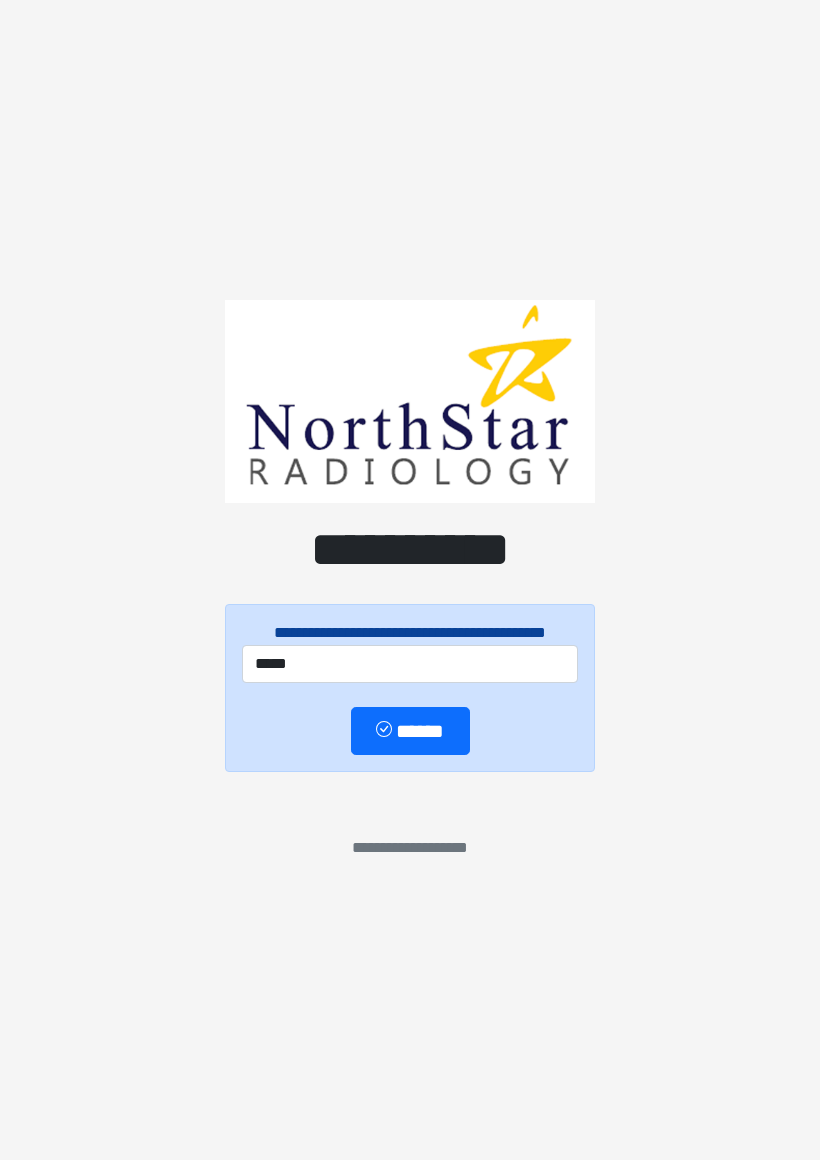 click on "******" at bounding box center (410, 731) 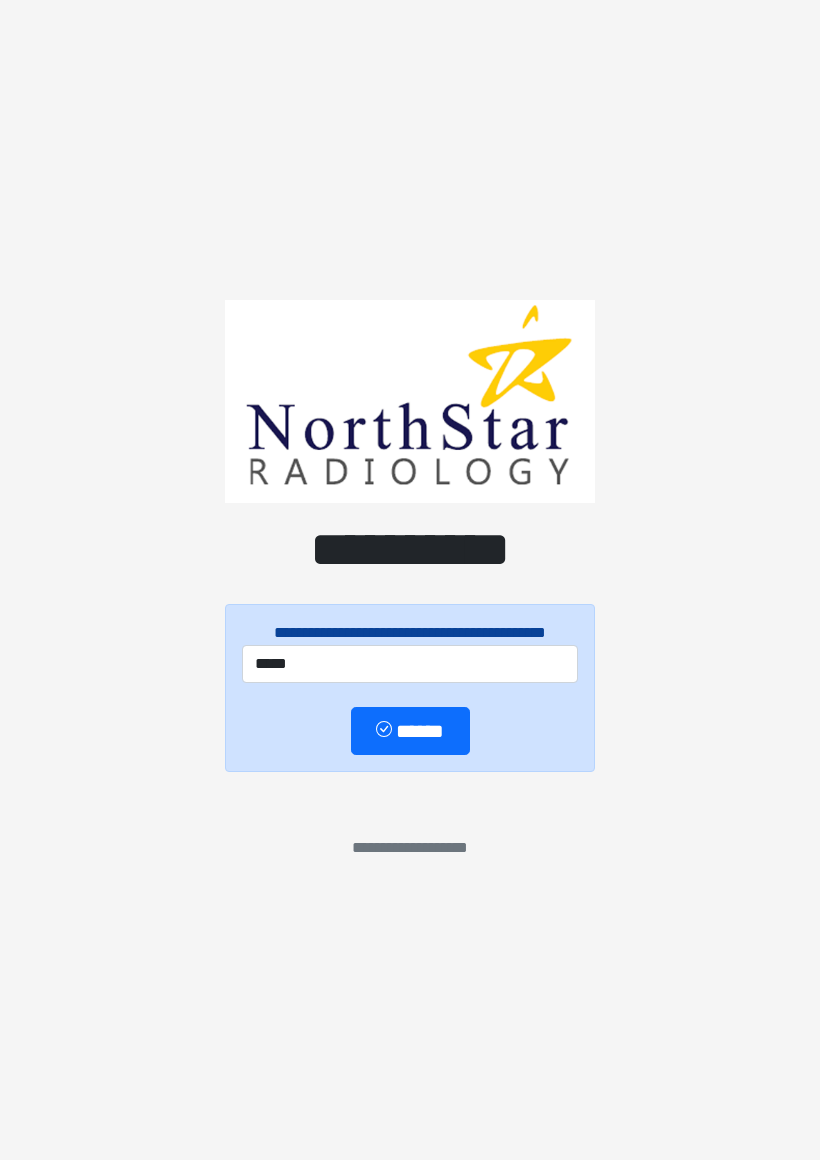 click on "******" at bounding box center (410, 731) 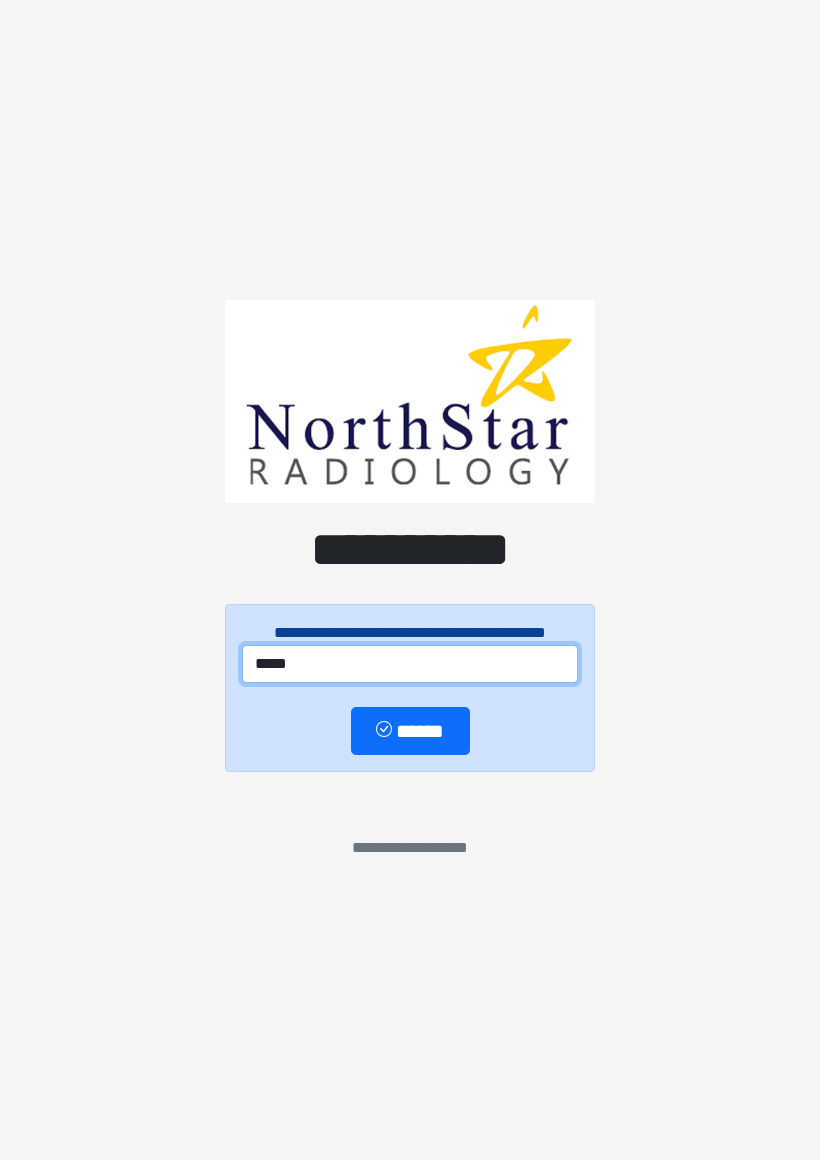 click on "*****" at bounding box center (410, 664) 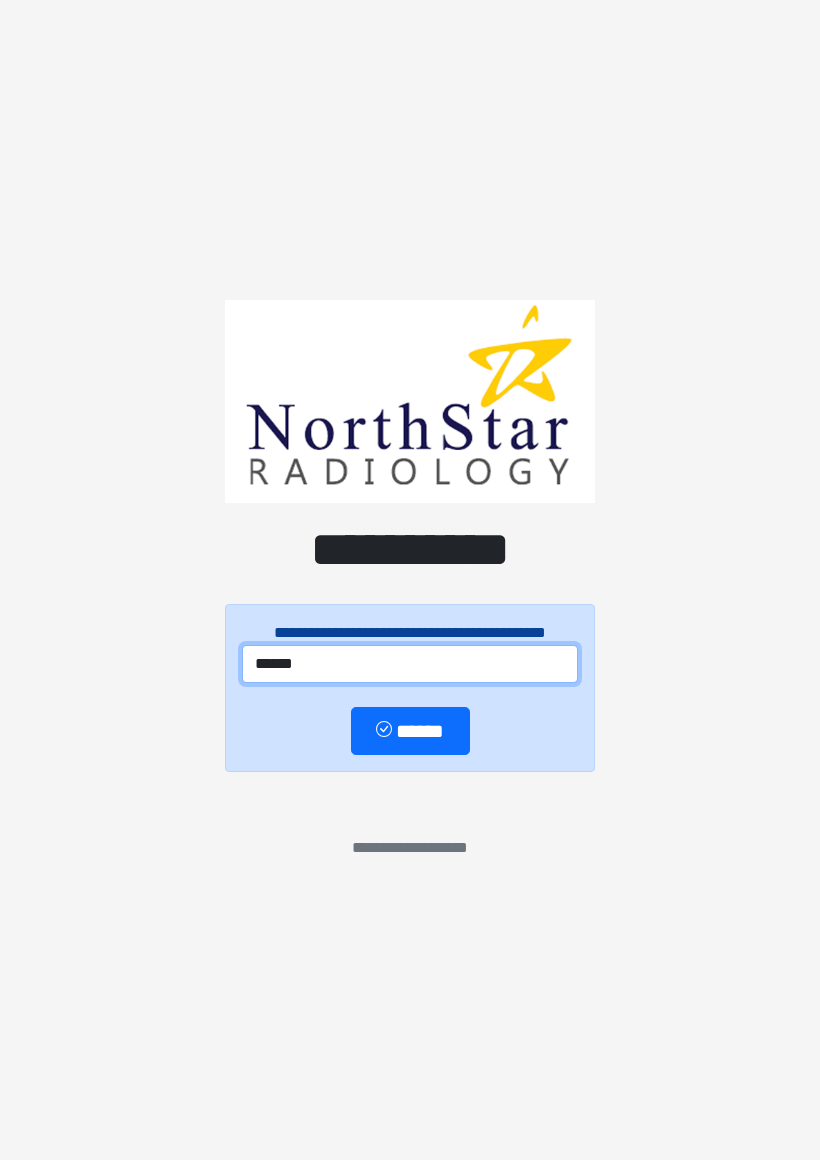 type on "******" 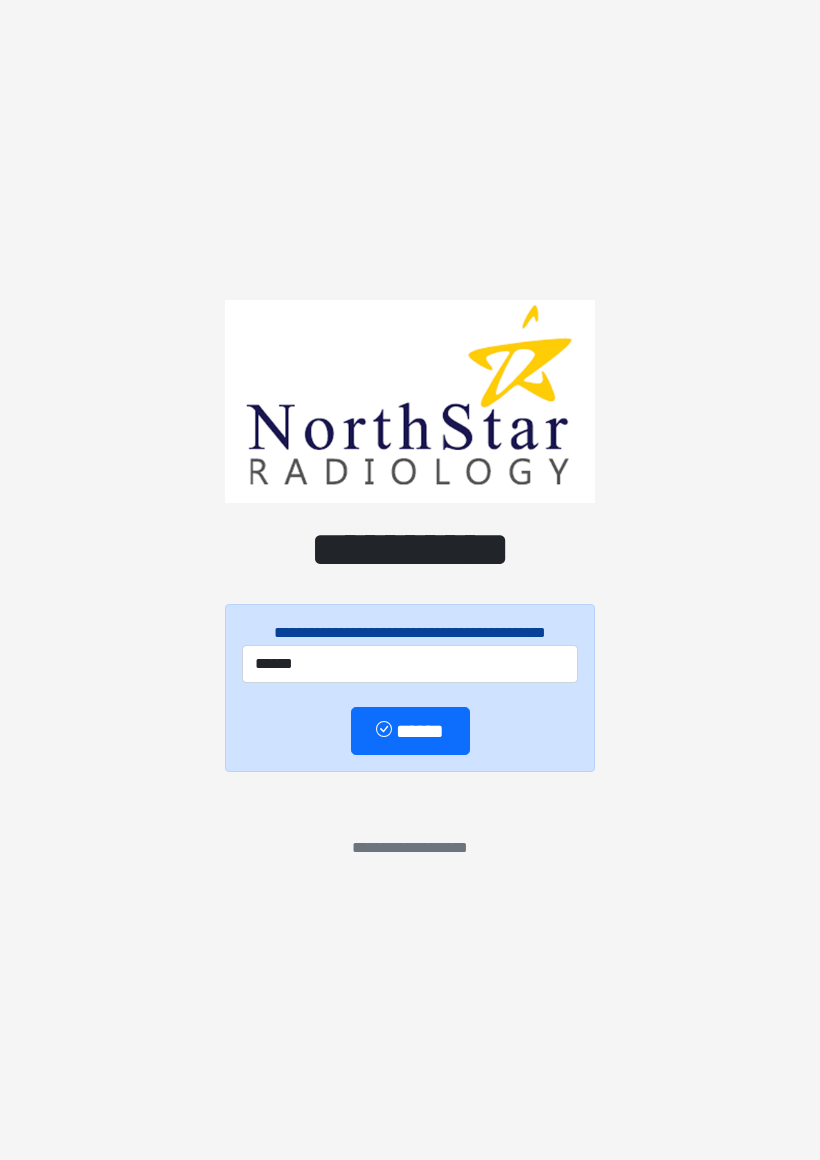 click on "******" at bounding box center [410, 731] 